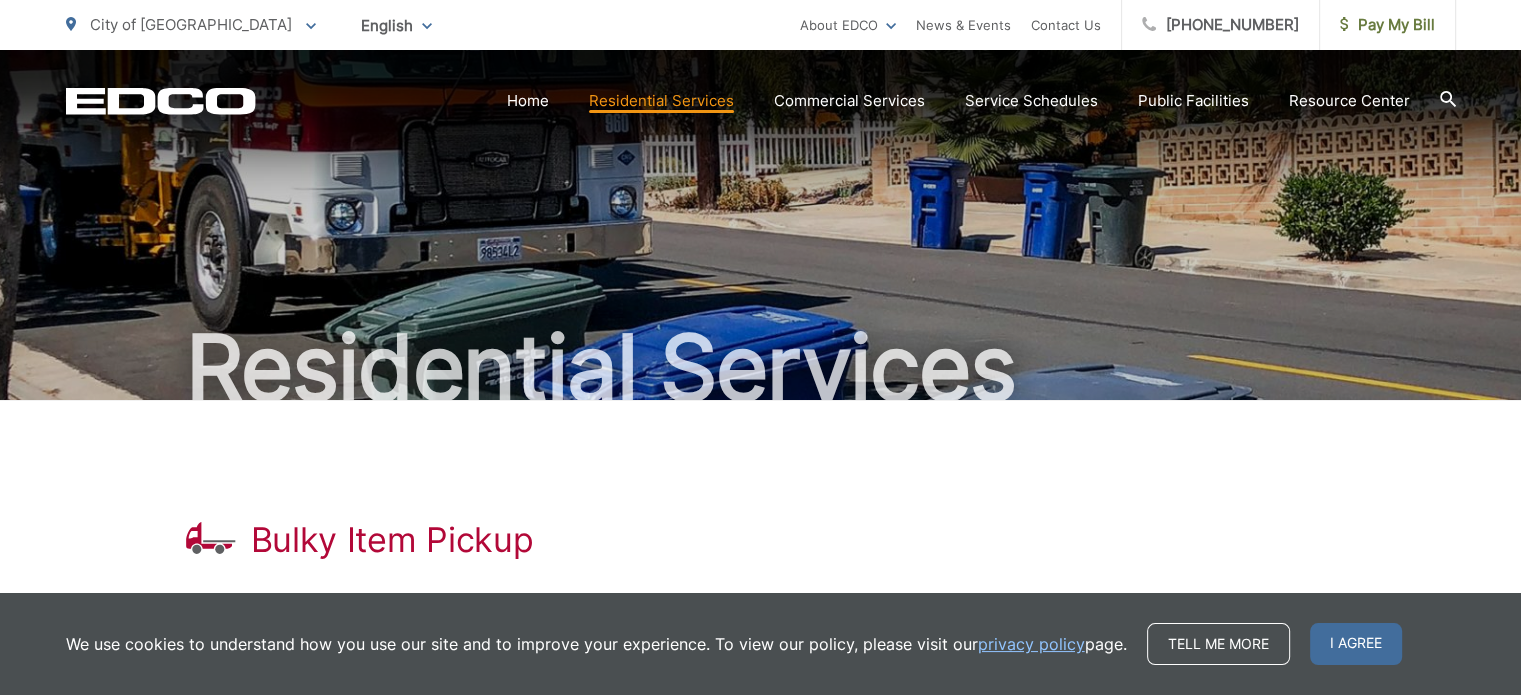 scroll, scrollTop: 300, scrollLeft: 0, axis: vertical 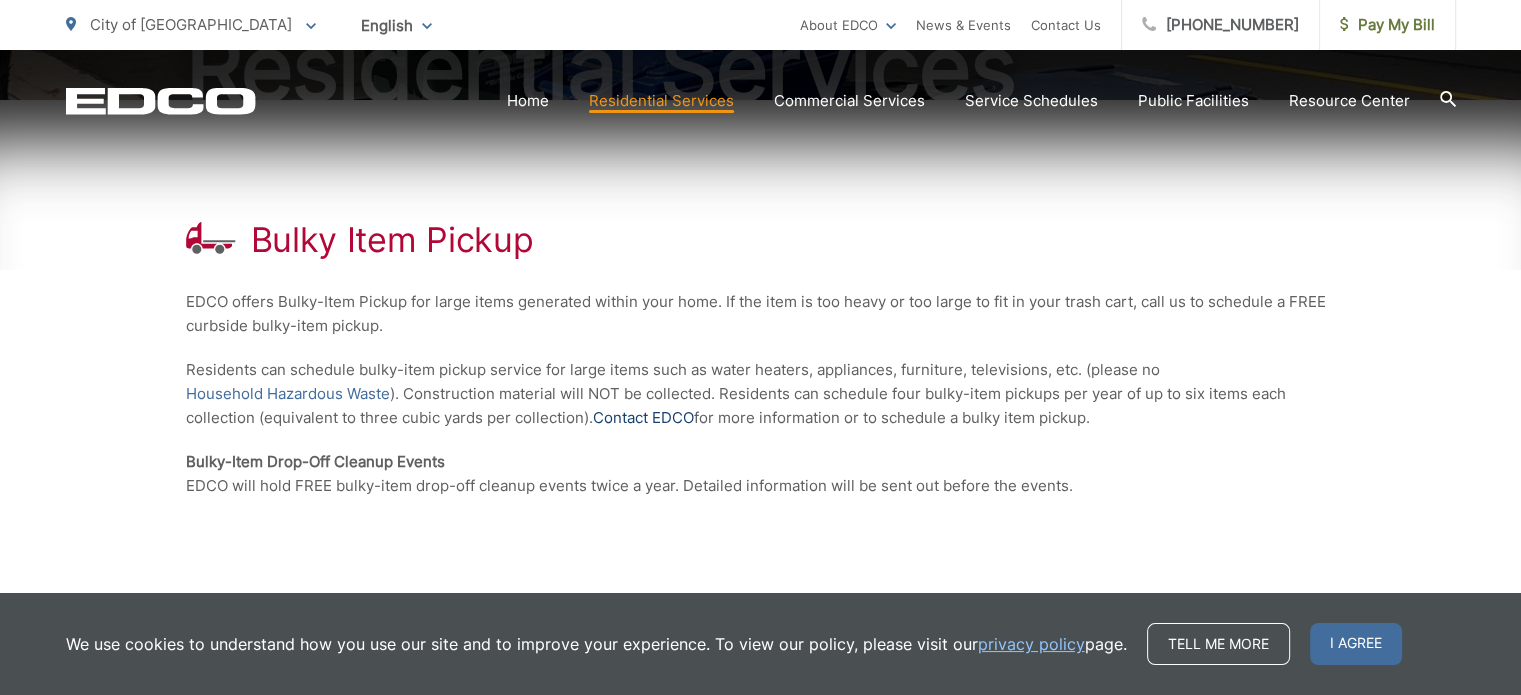 click on "Contact EDCO" at bounding box center (643, 418) 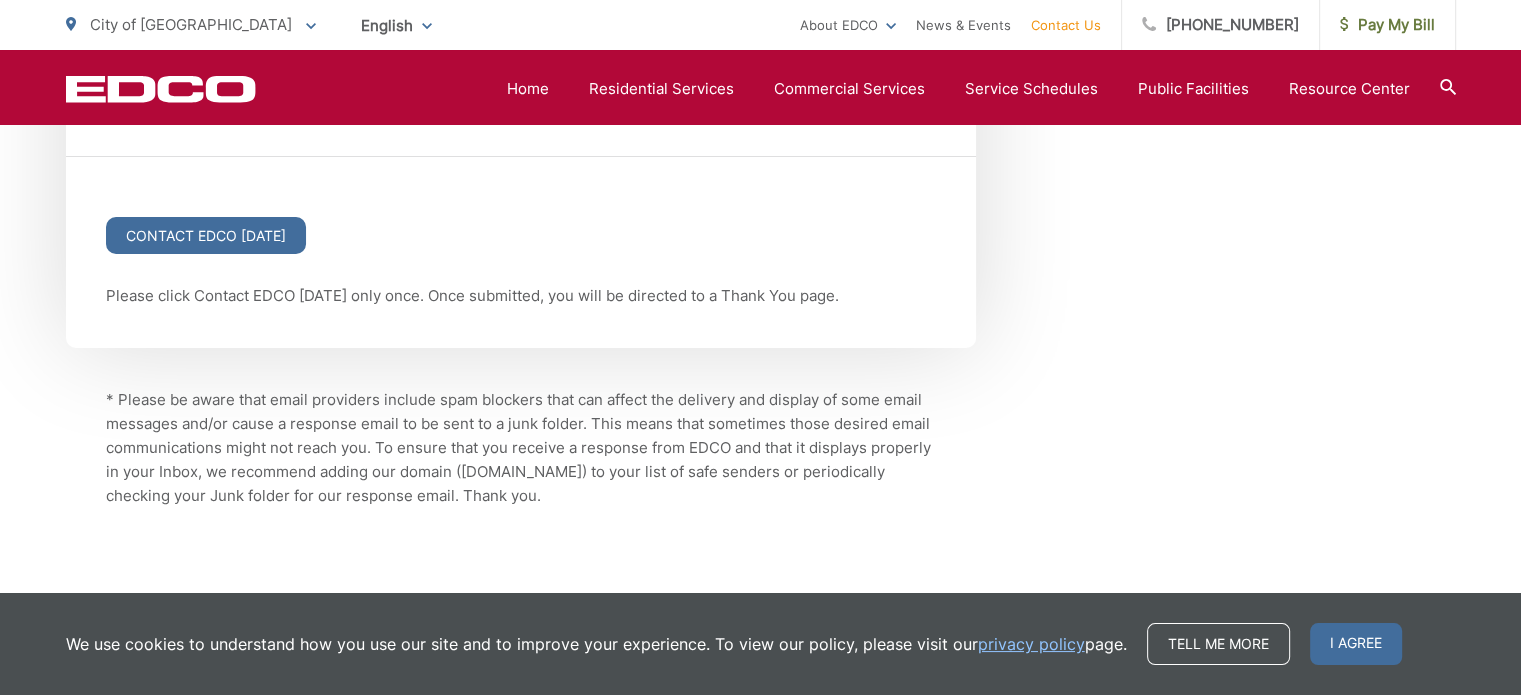scroll, scrollTop: 2900, scrollLeft: 0, axis: vertical 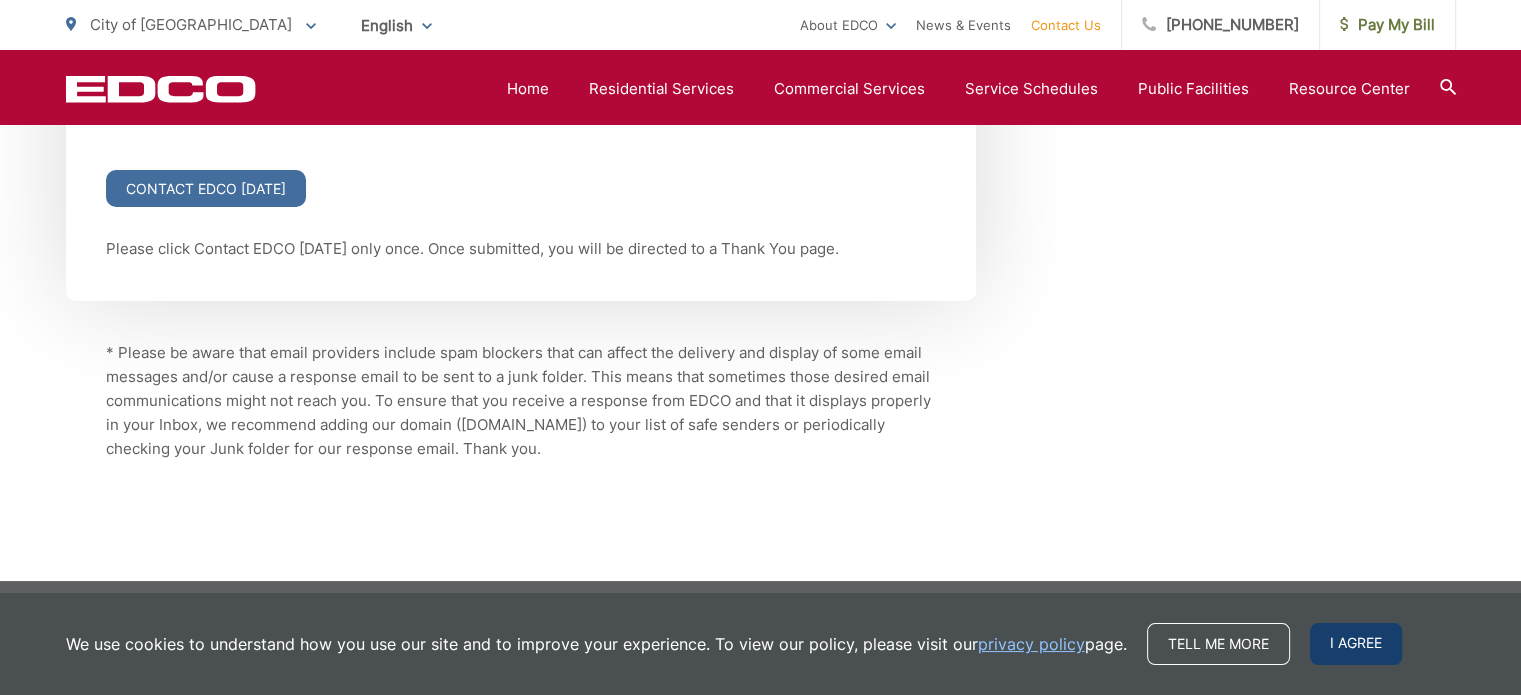 click on "I agree" at bounding box center [1356, 644] 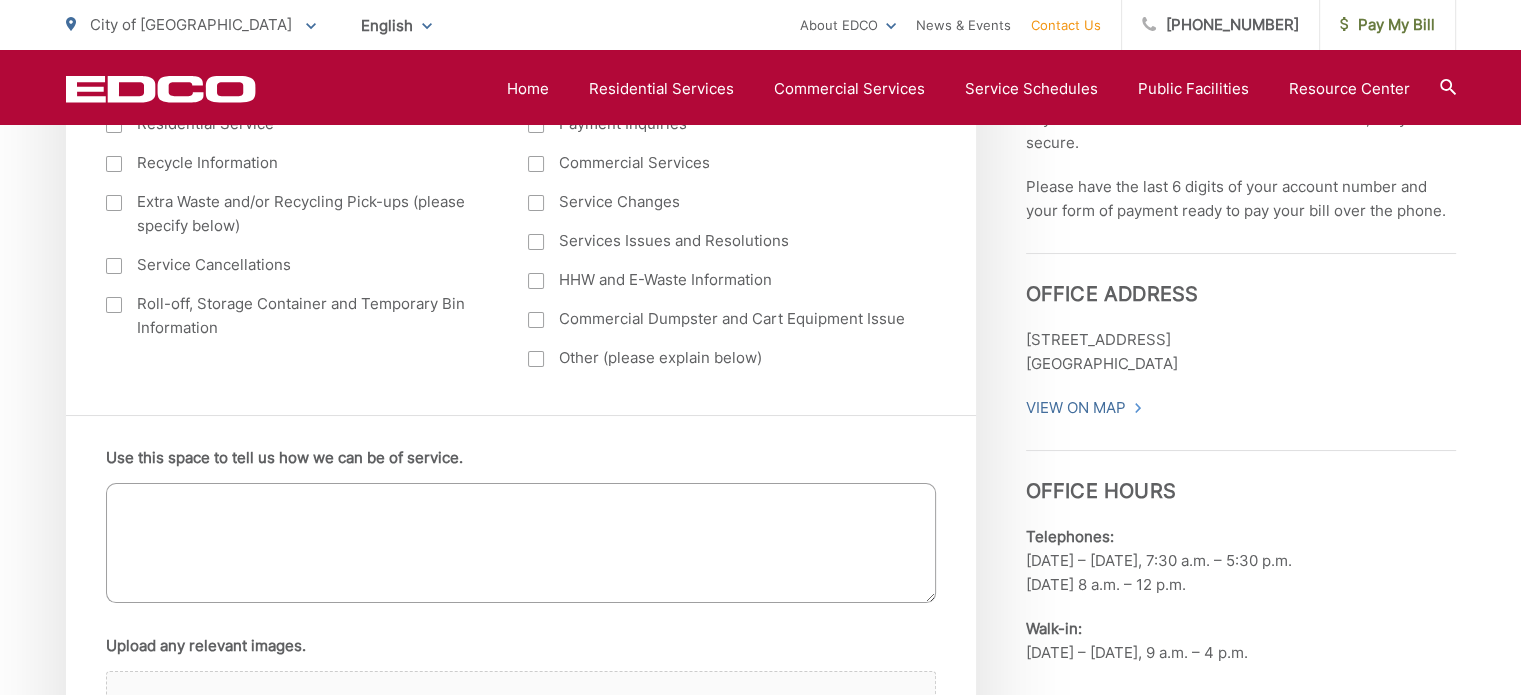 scroll, scrollTop: 700, scrollLeft: 0, axis: vertical 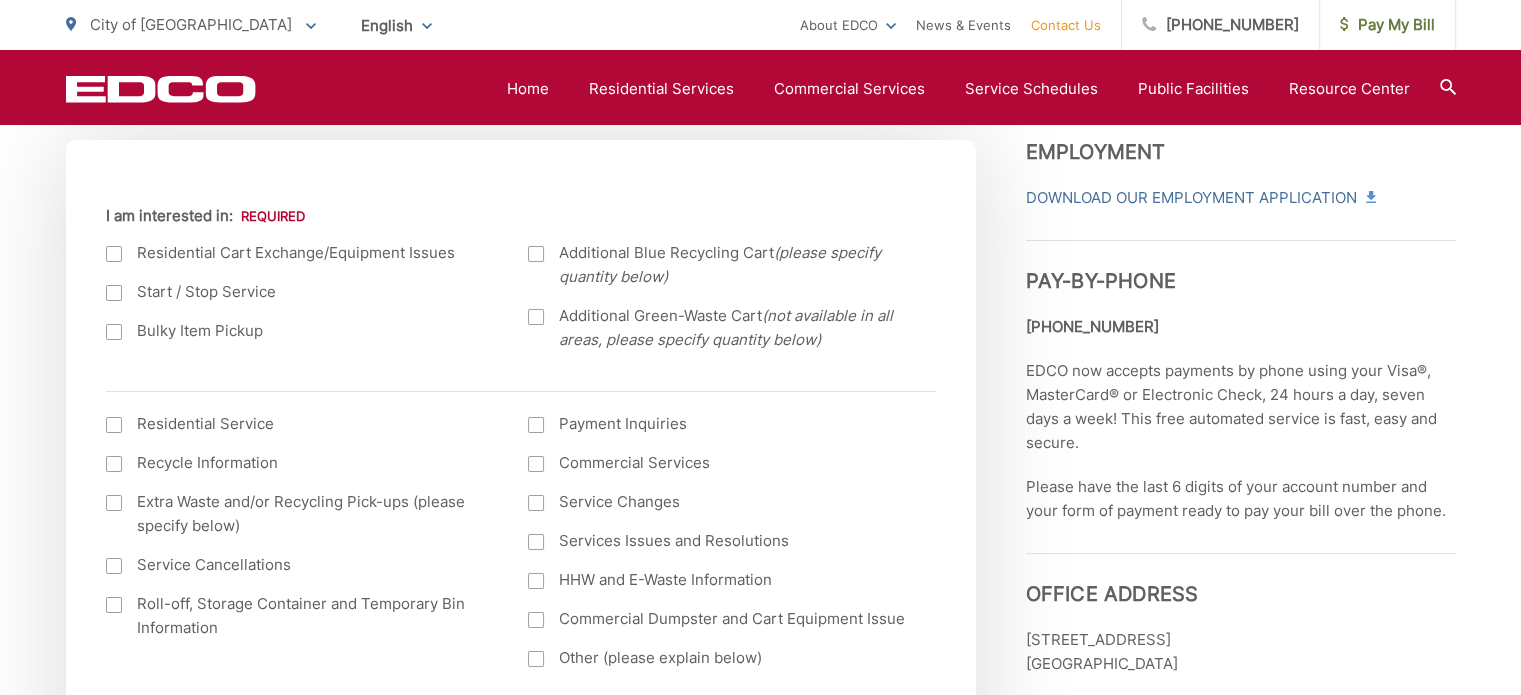 click at bounding box center [114, 332] 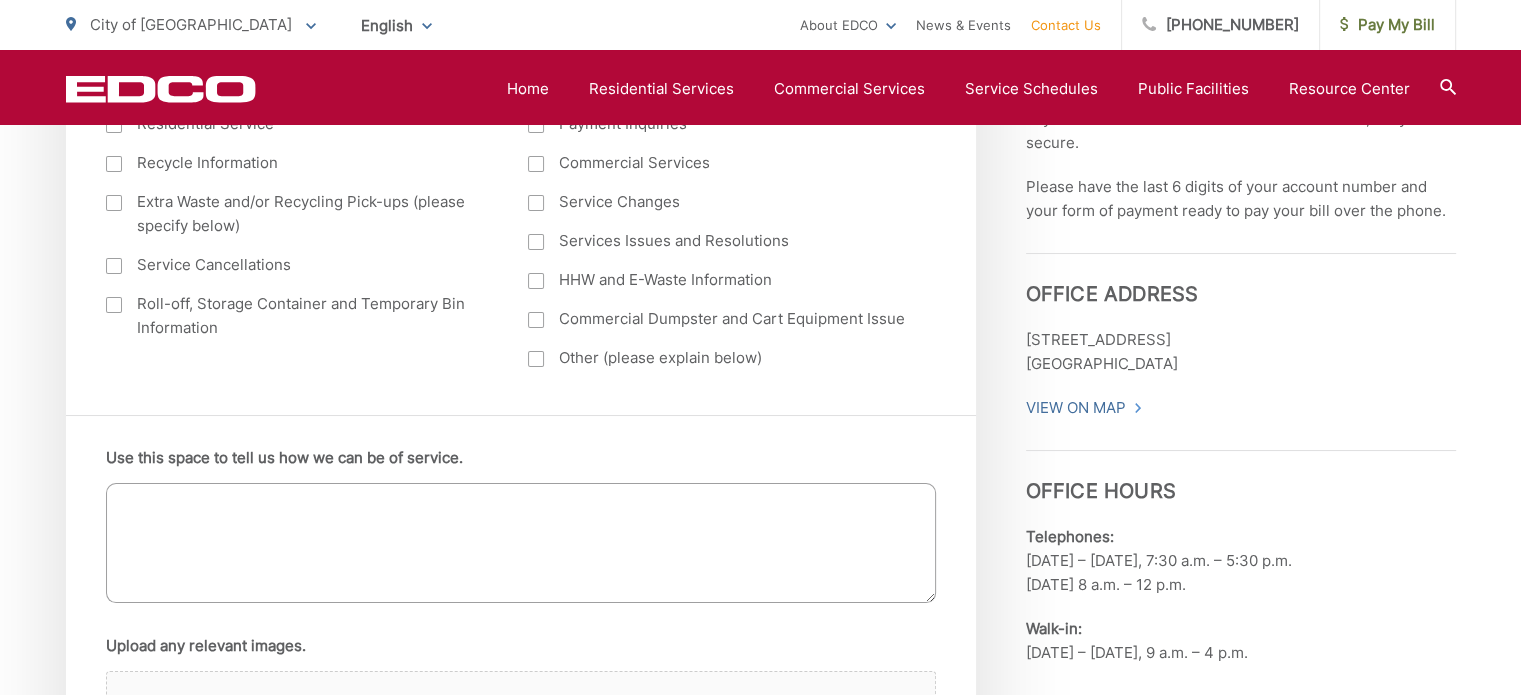 scroll, scrollTop: 1200, scrollLeft: 0, axis: vertical 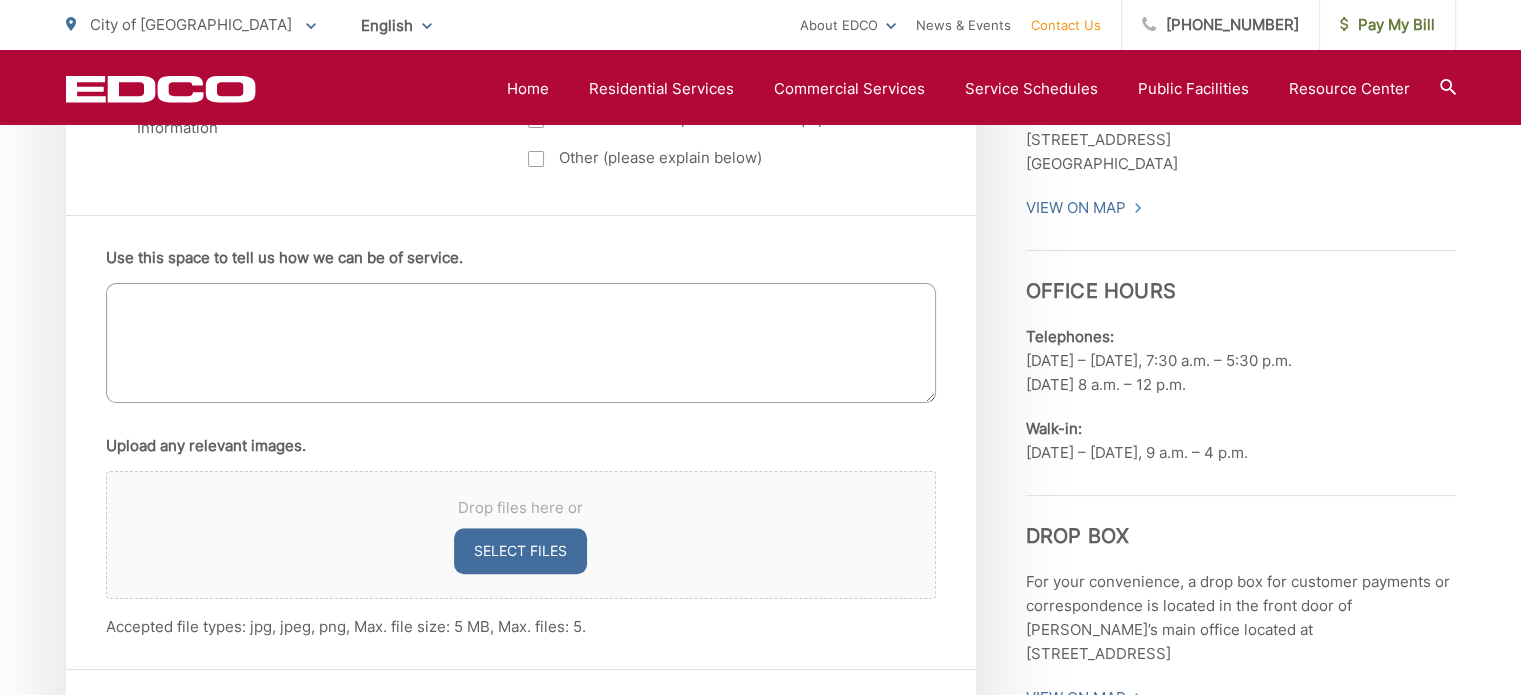 click on "Use this space to tell us how we can be of service." at bounding box center (521, 343) 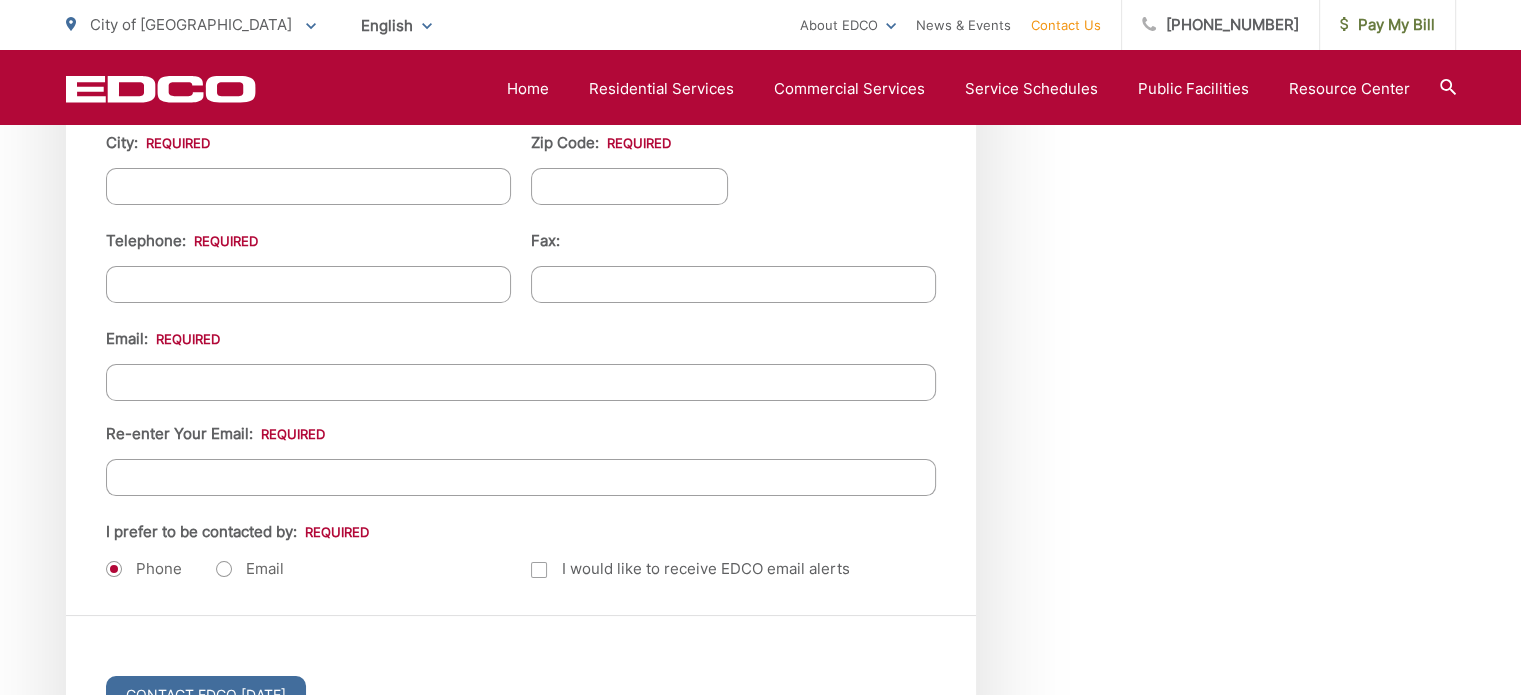 scroll, scrollTop: 2500, scrollLeft: 0, axis: vertical 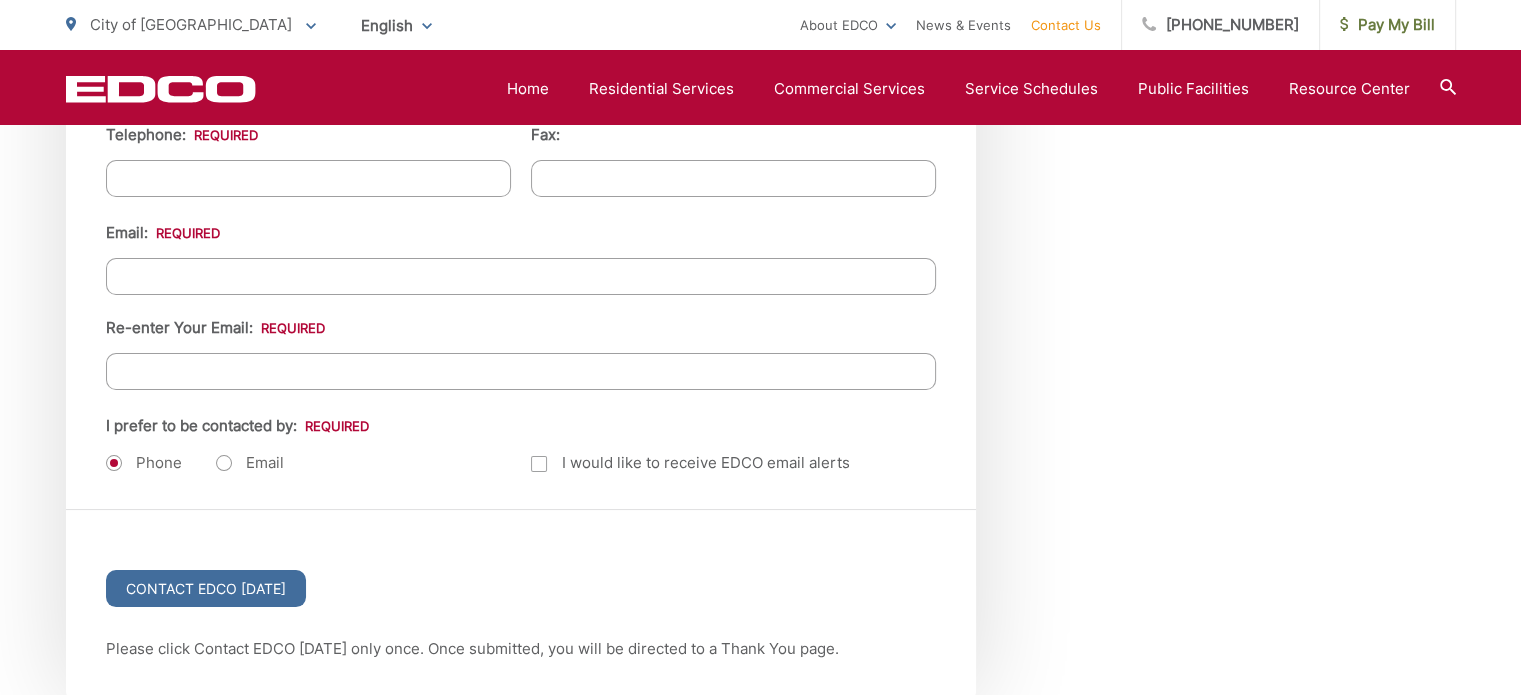 click on "Email" at bounding box center [250, 463] 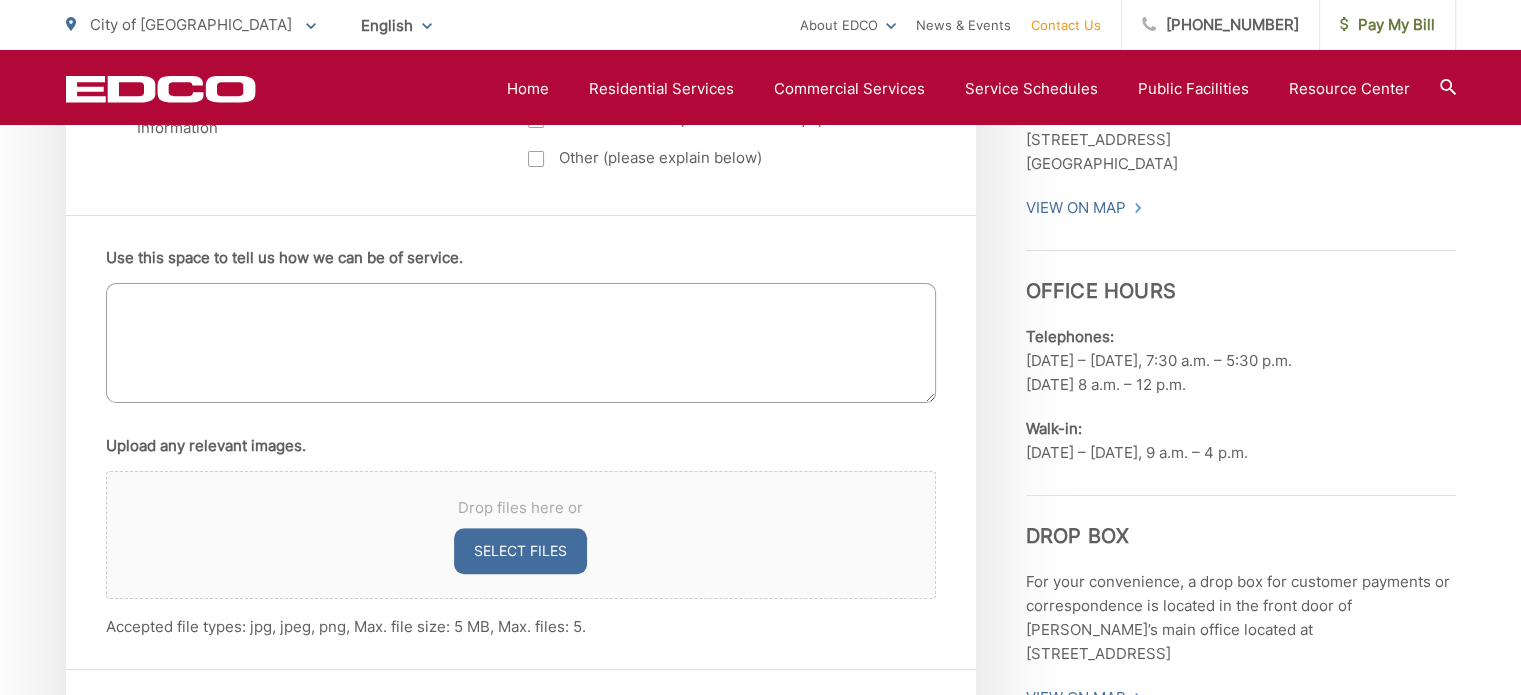 scroll, scrollTop: 800, scrollLeft: 0, axis: vertical 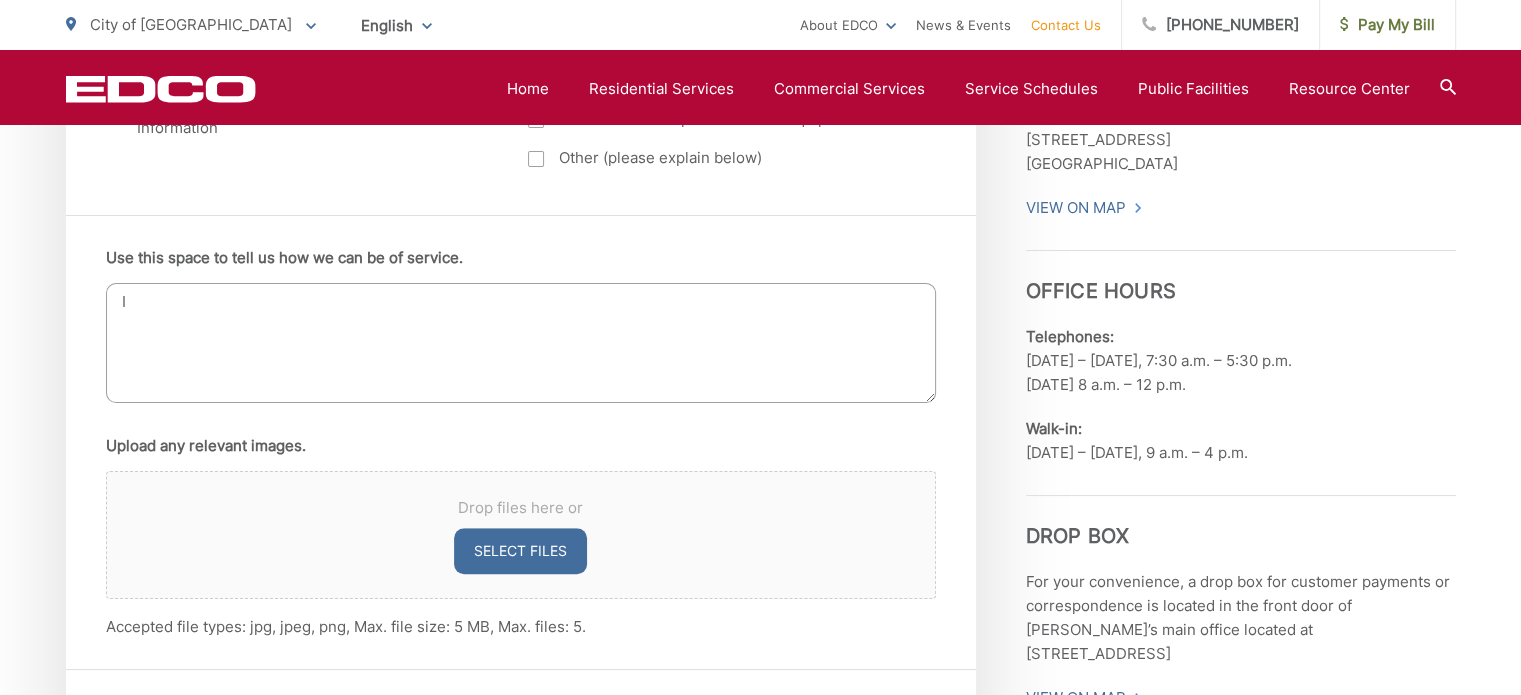 type on "I" 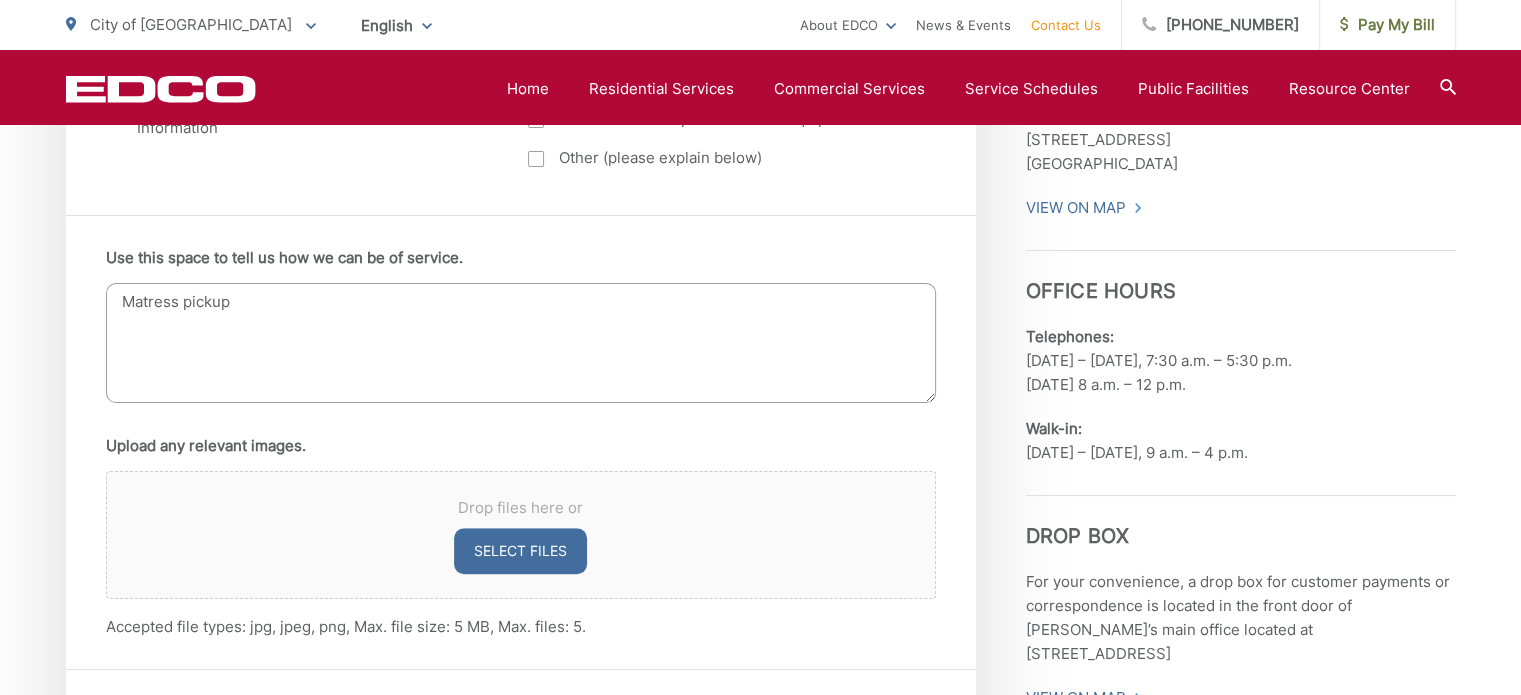 drag, startPoint x: 171, startPoint y: 301, endPoint x: 148, endPoint y: 301, distance: 23 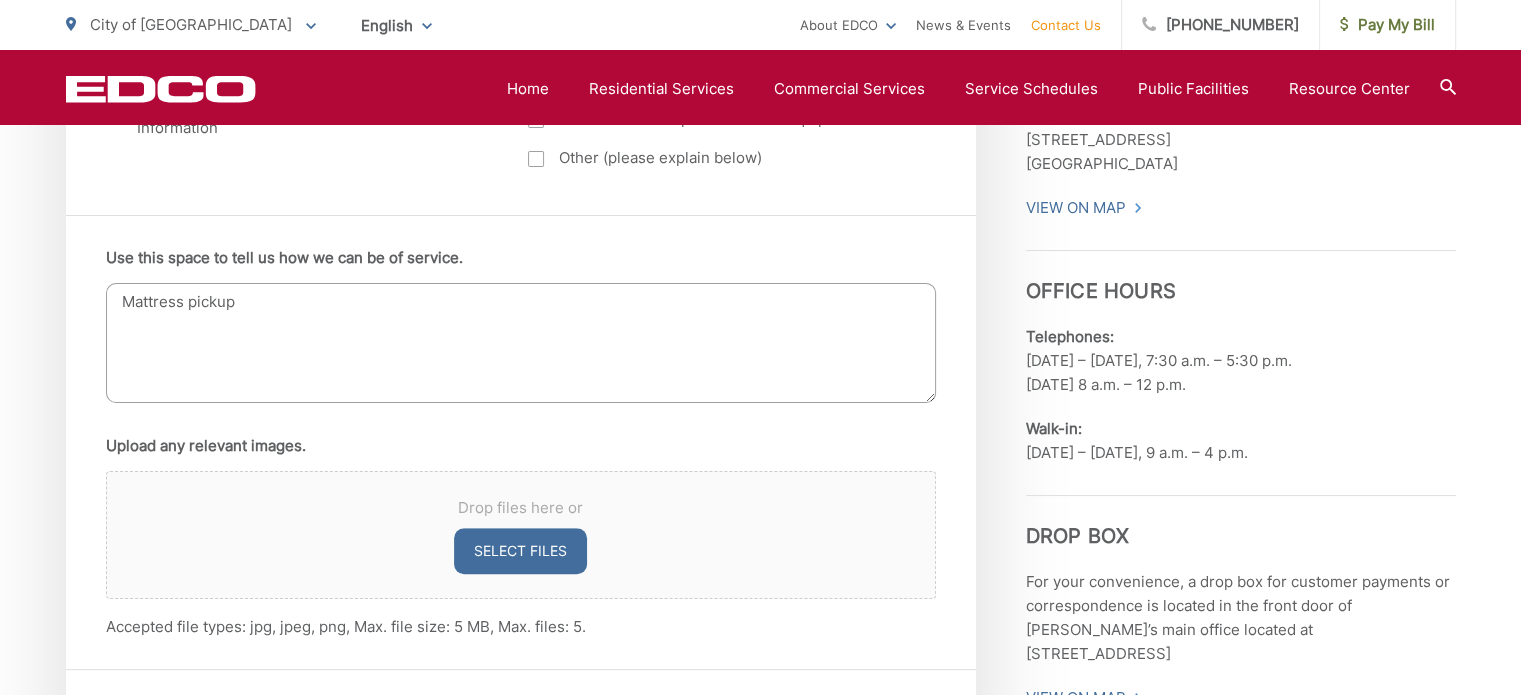 click on "Mattress pickup" at bounding box center (521, 343) 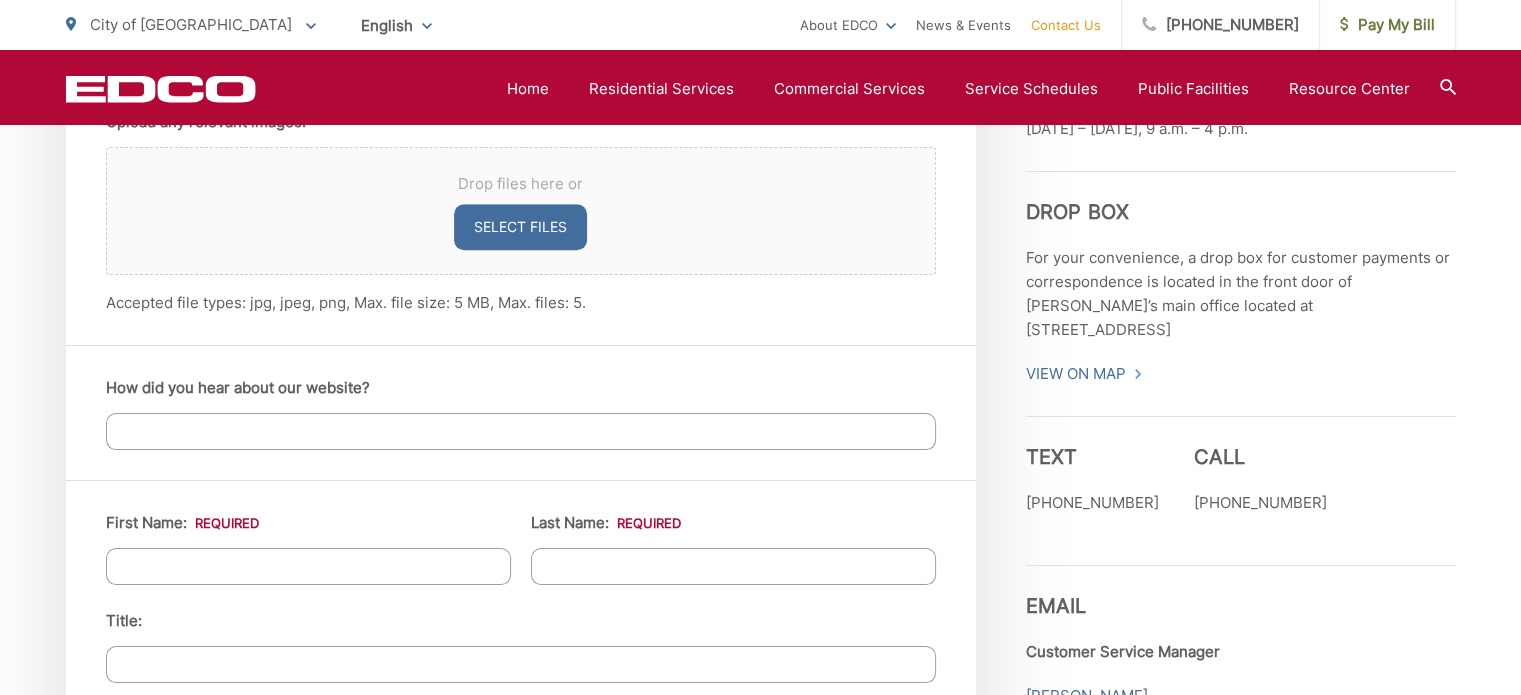 scroll, scrollTop: 1600, scrollLeft: 0, axis: vertical 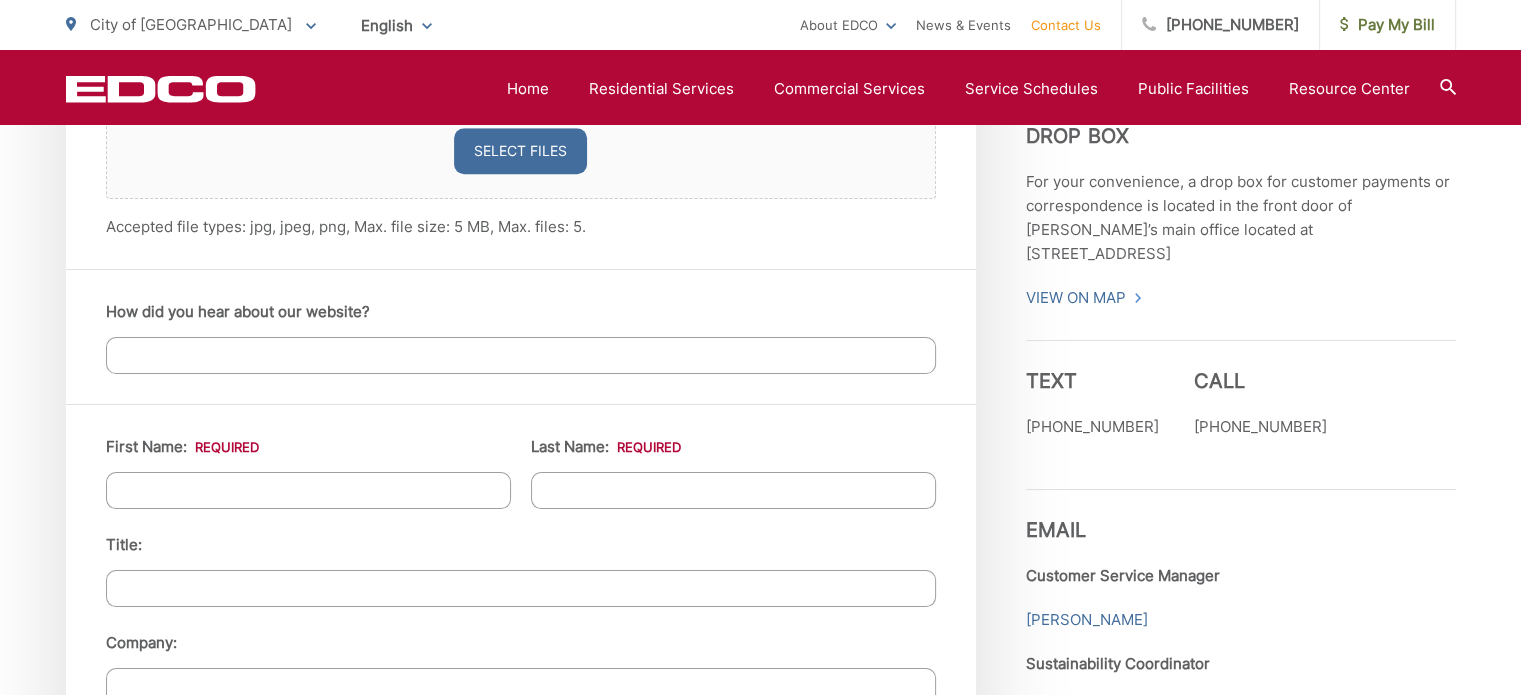 type on "Mattress pickup. Bagged and ready to go." 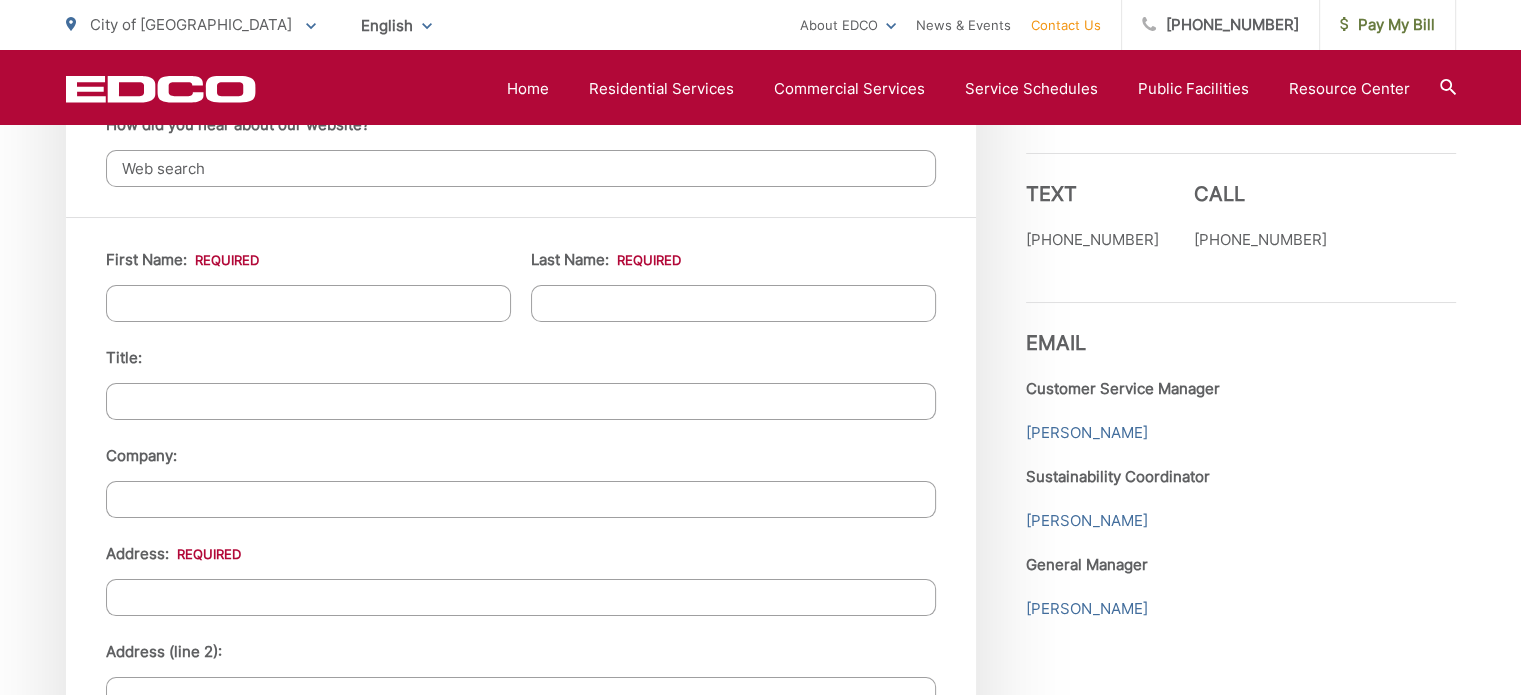 scroll, scrollTop: 1800, scrollLeft: 0, axis: vertical 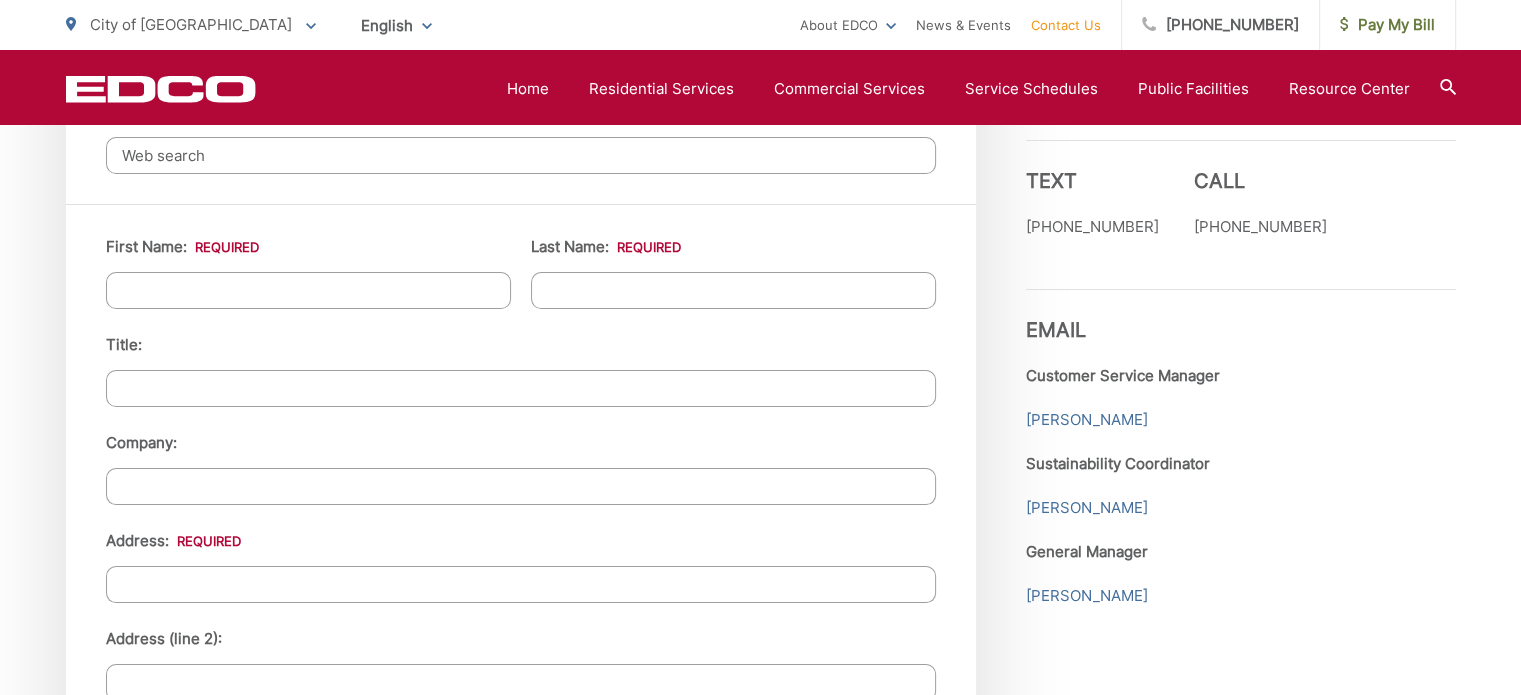 type on "Web search" 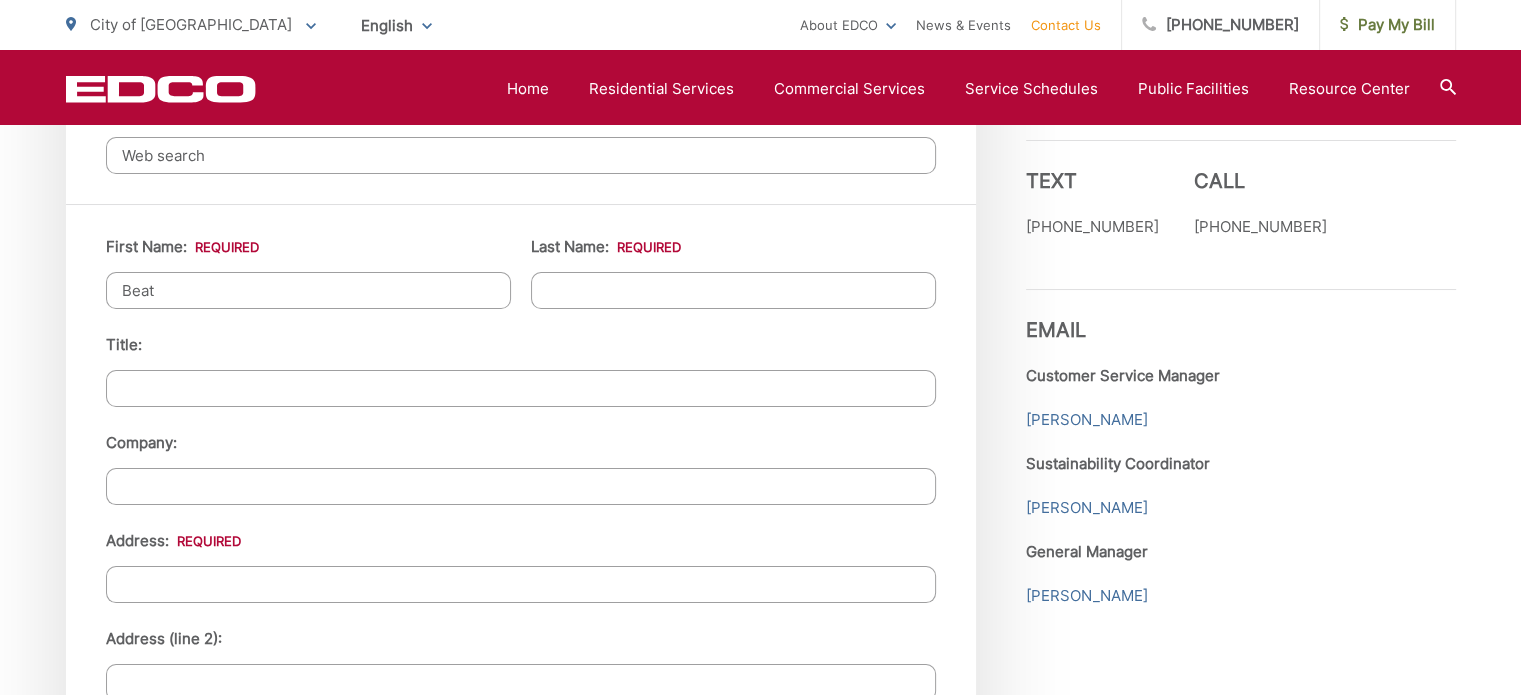 type on "Beatrice" 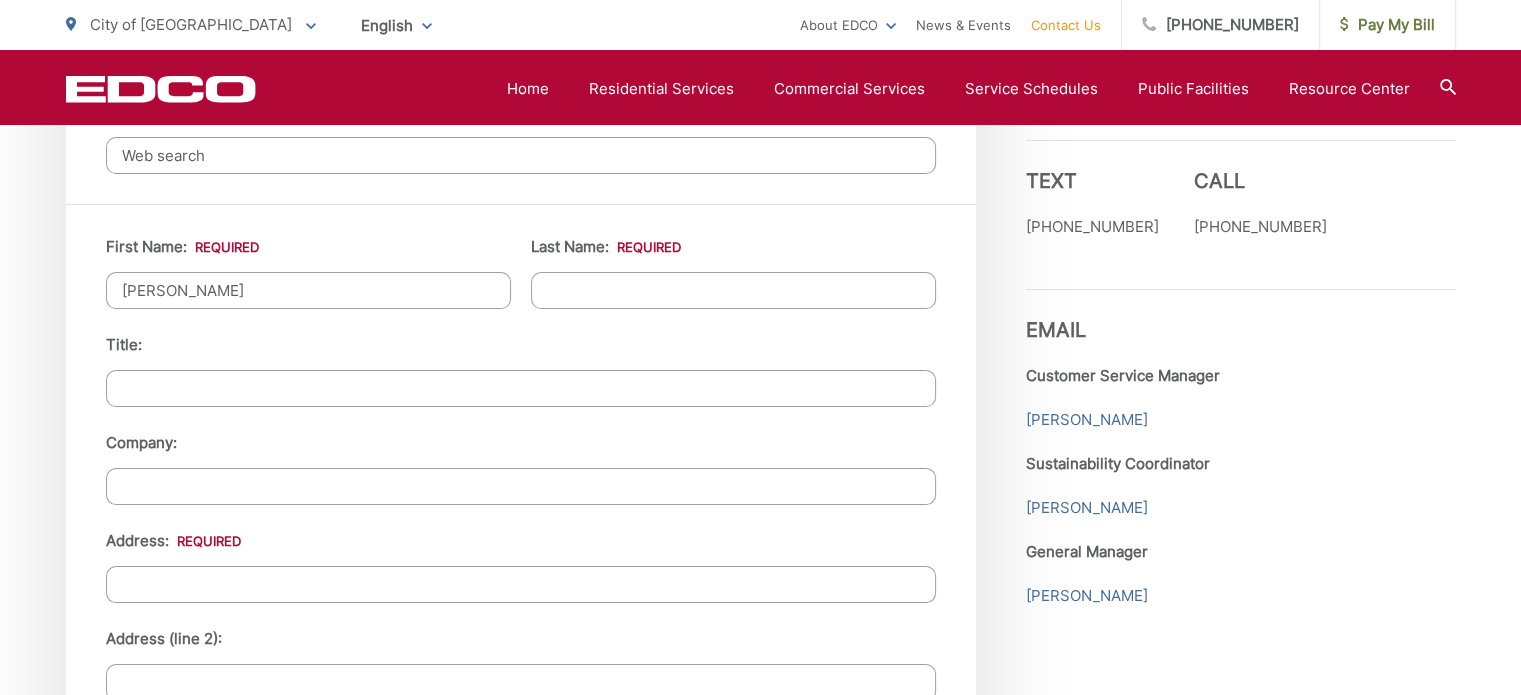 type on "Hepp" 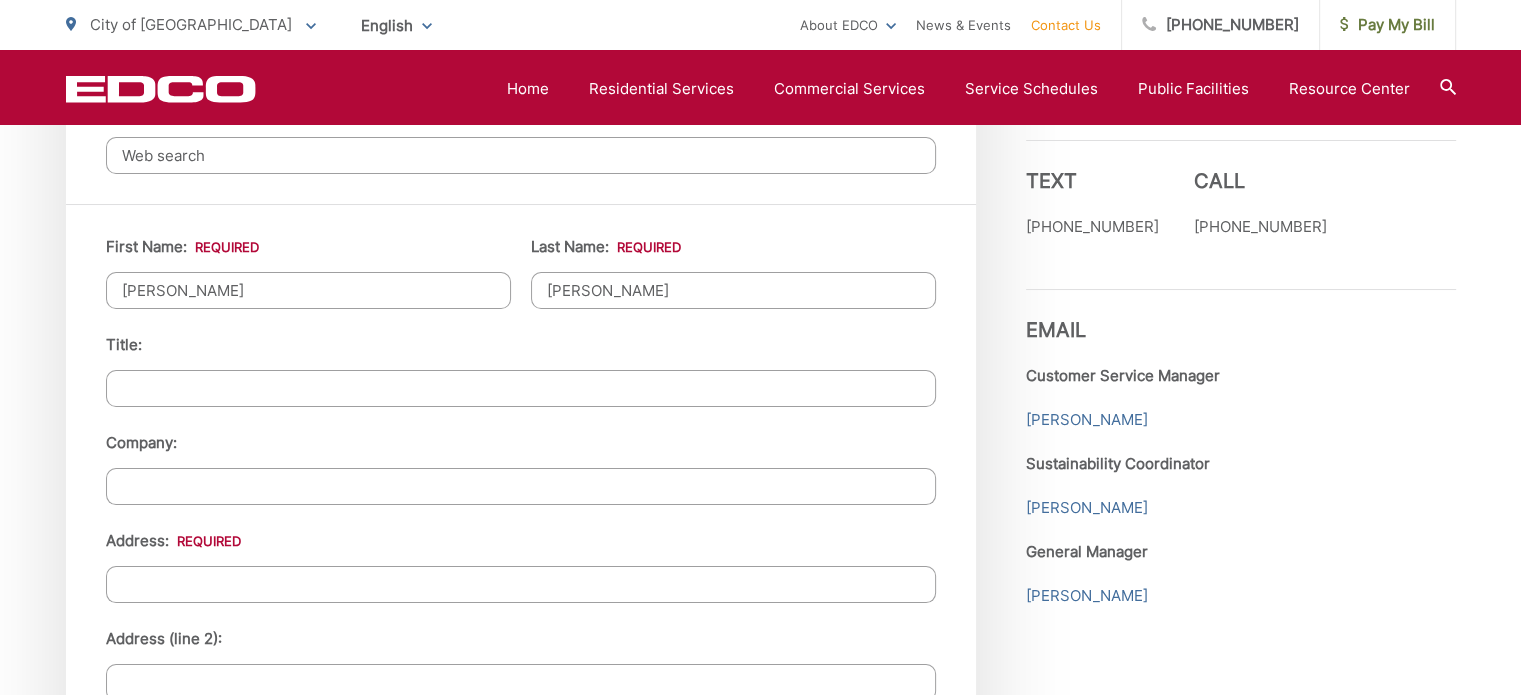 type on "1760 CIRCO DEL CIELO" 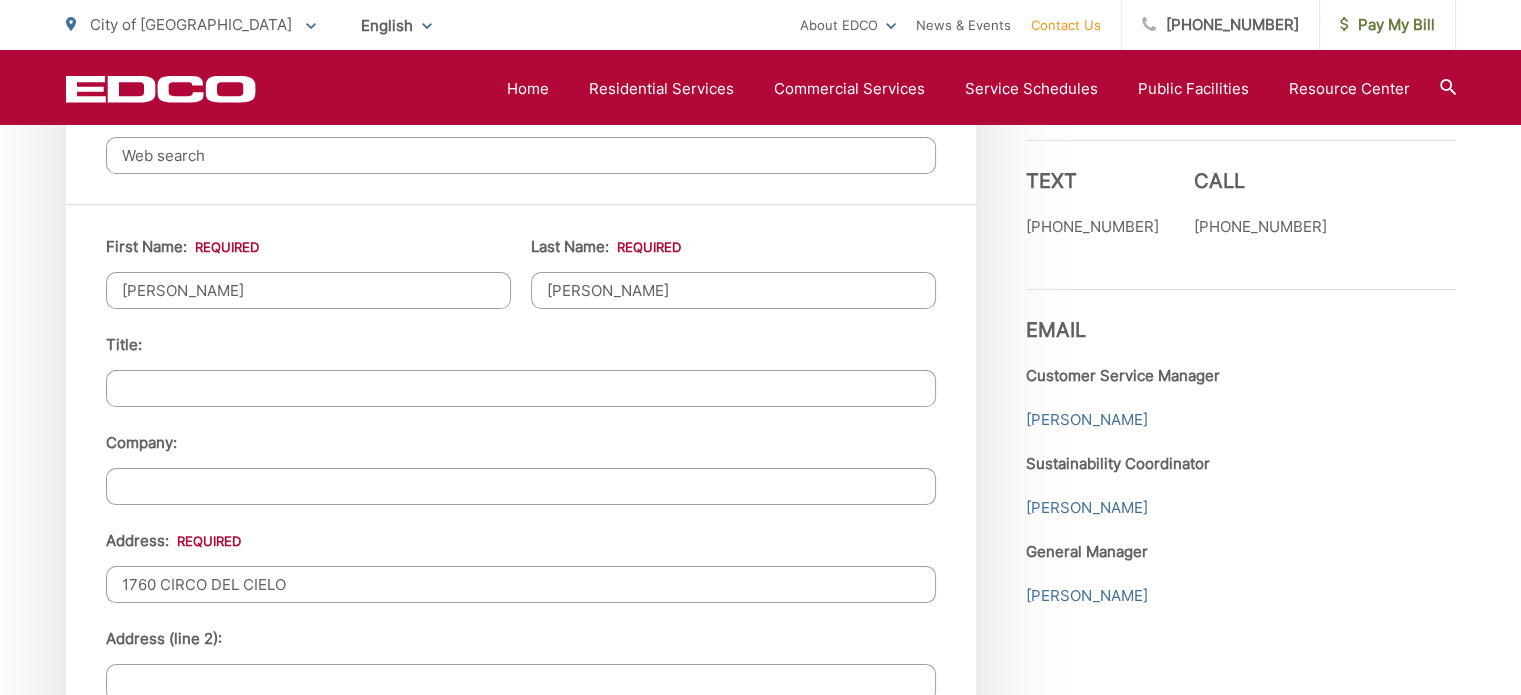 type on "EL CAJON" 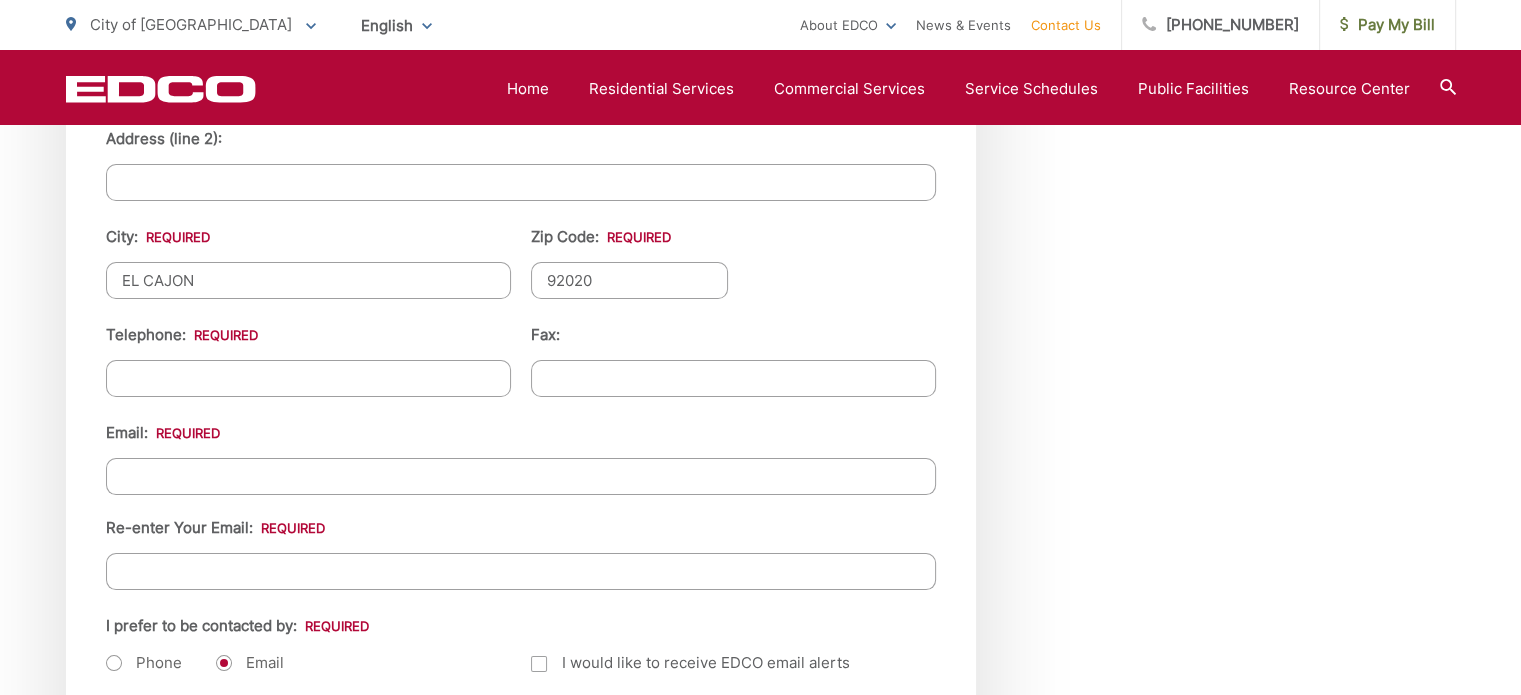 scroll, scrollTop: 2400, scrollLeft: 0, axis: vertical 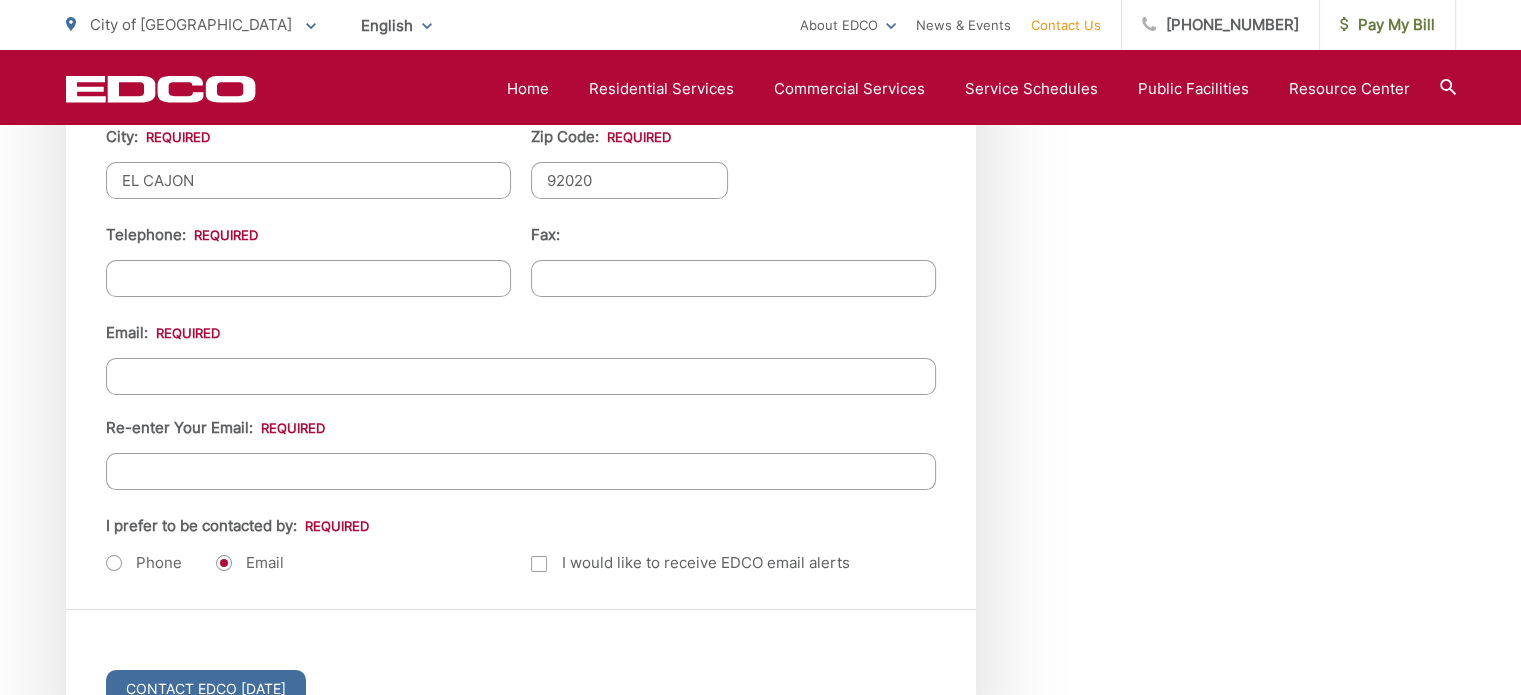 type on "(___) ___-____" 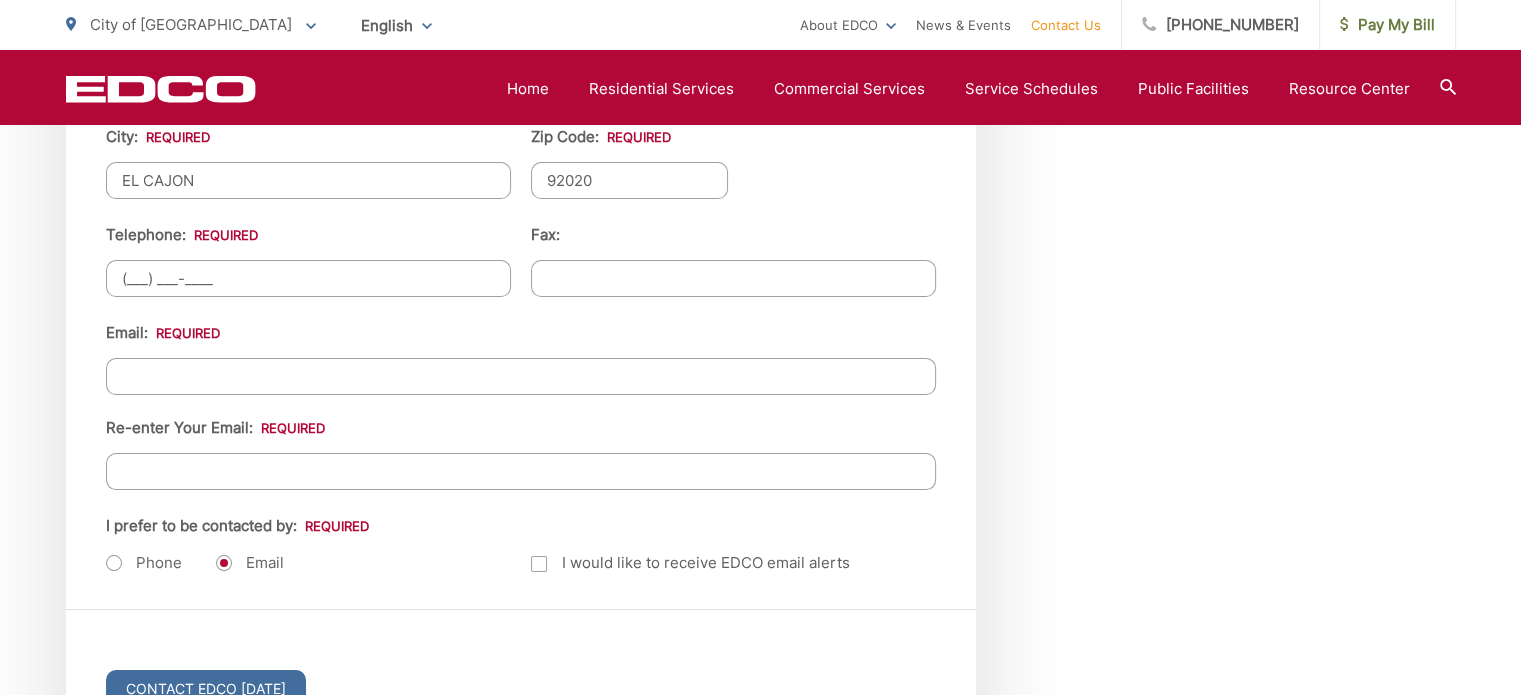 click on "(___) ___-____" at bounding box center (308, 278) 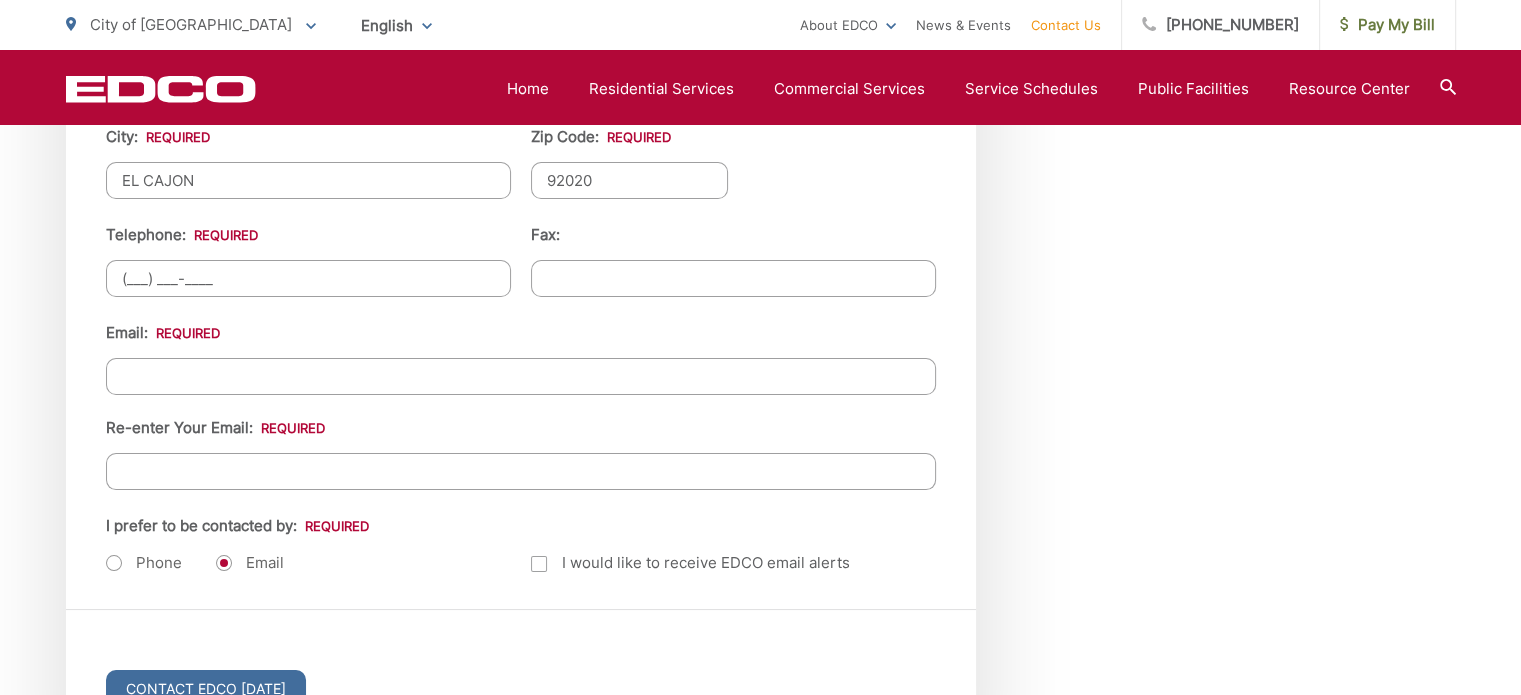 click on "(___) ___-____" at bounding box center [308, 278] 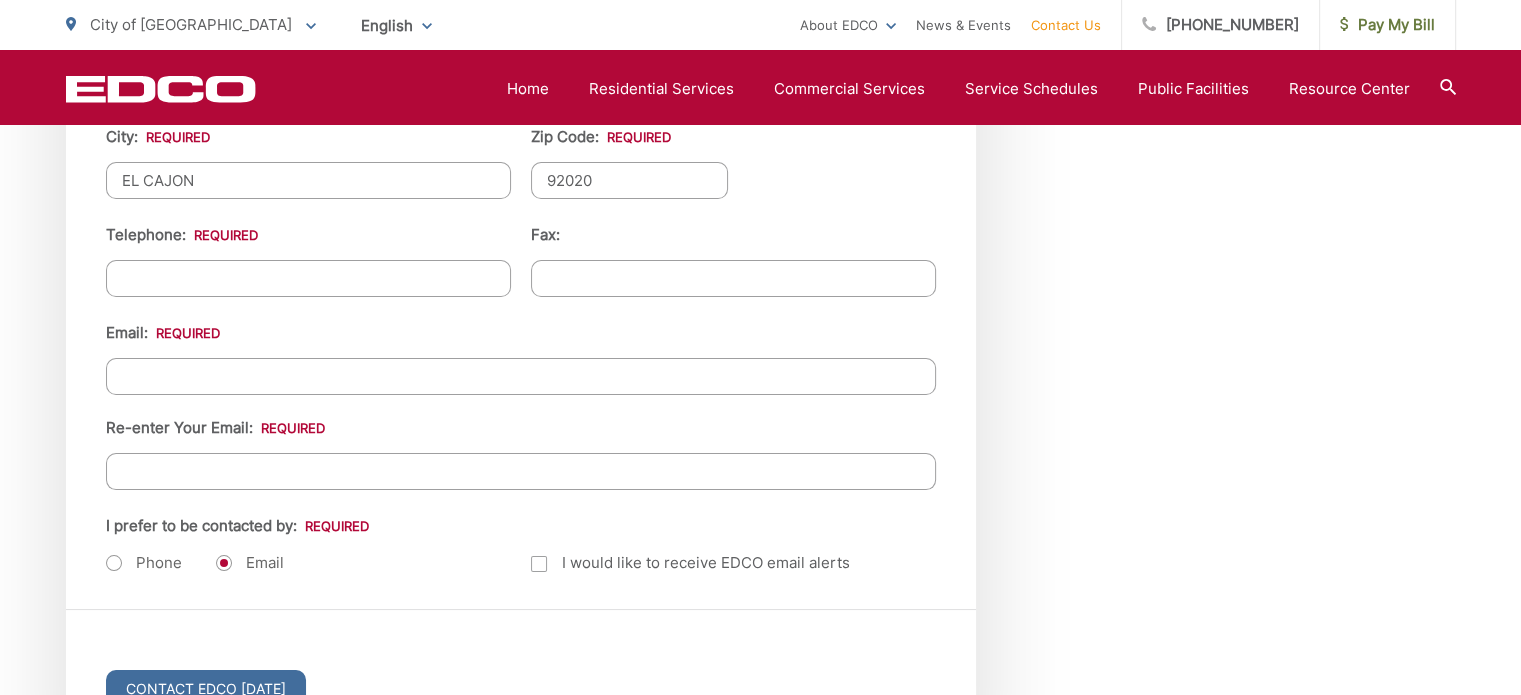 click on "Email:
Re-enter Your Email:" at bounding box center [521, 405] 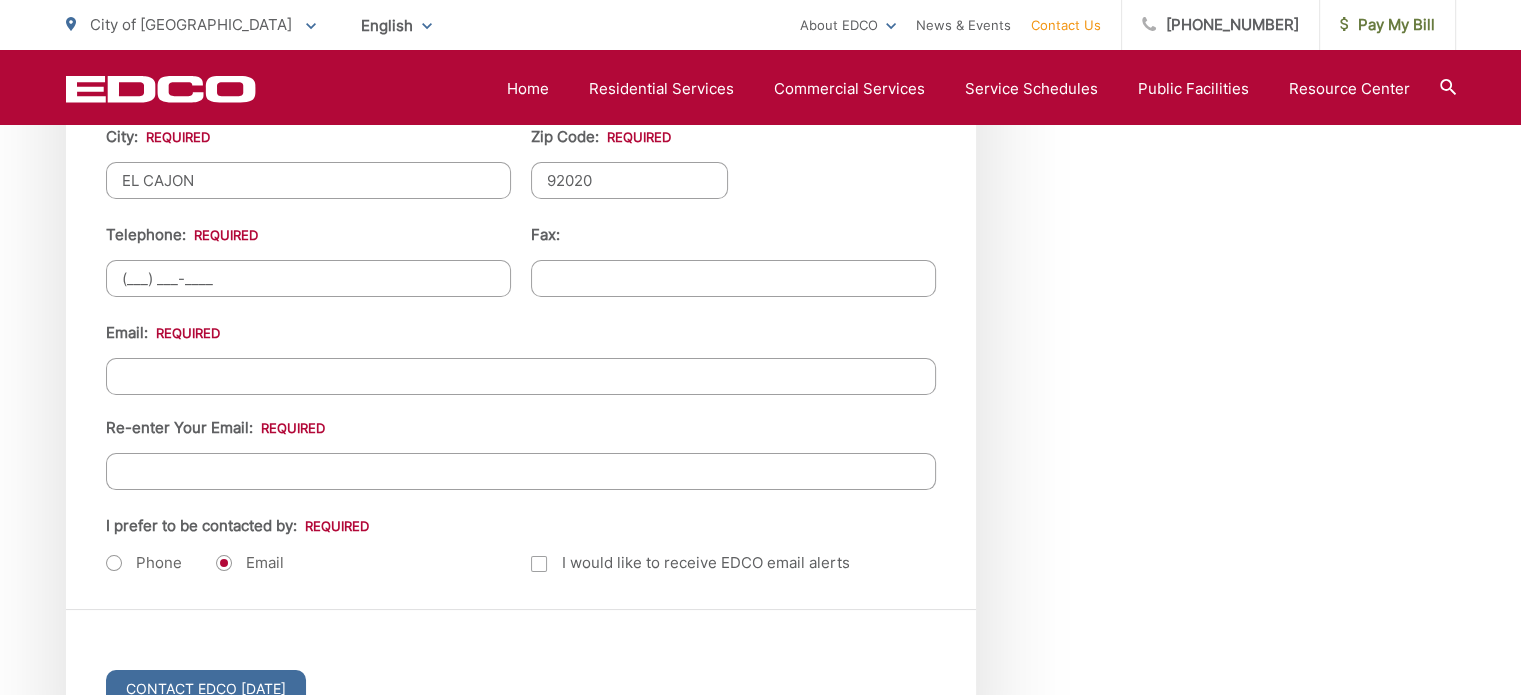 click on "(___) ___-____" at bounding box center (308, 278) 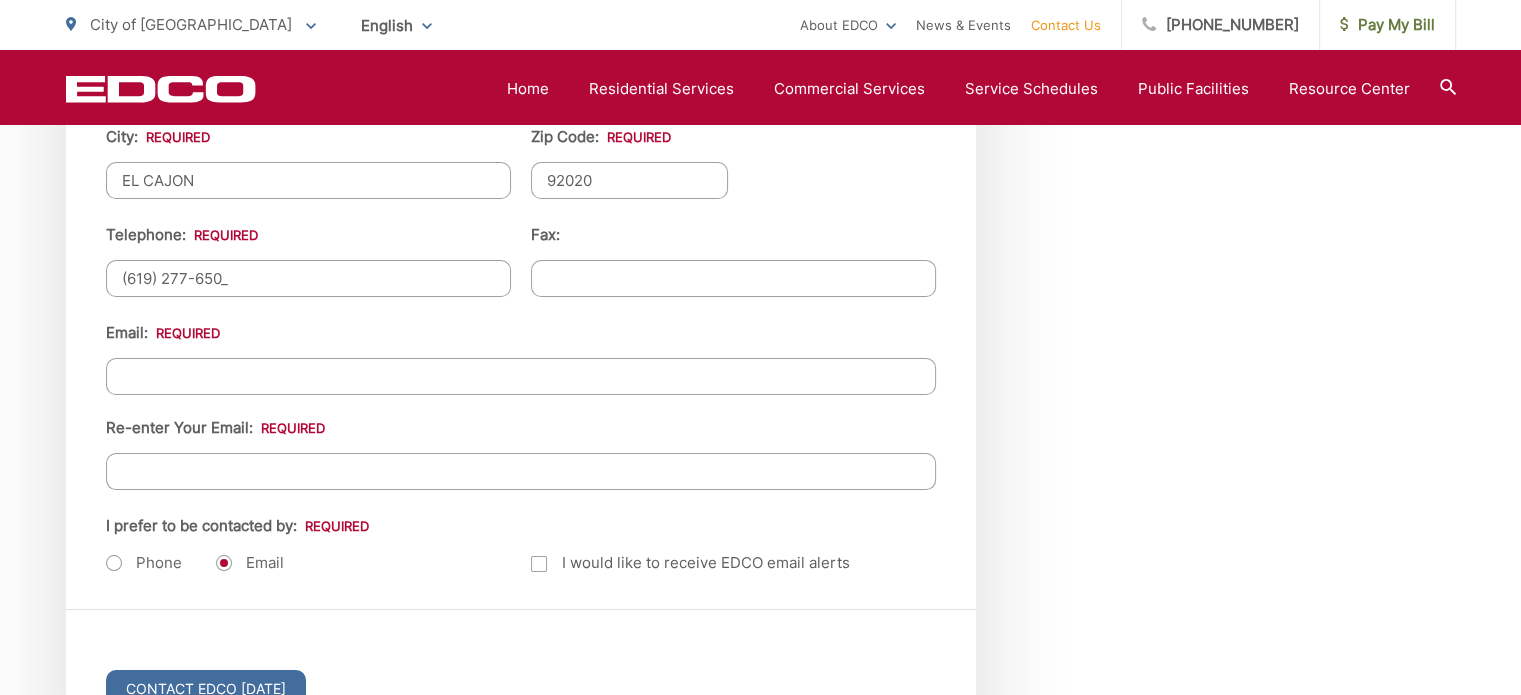 type on "(619) 277-6502" 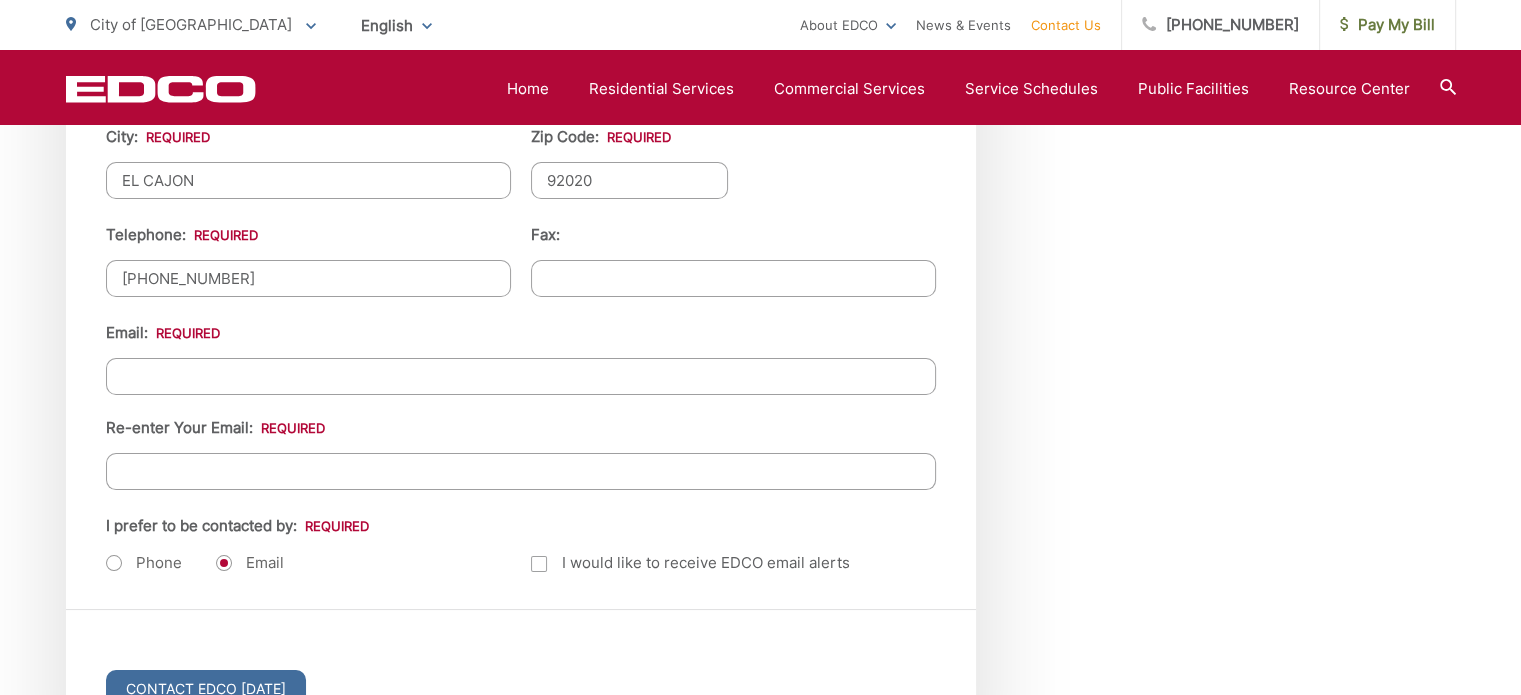 click on "Email *" at bounding box center [521, 376] 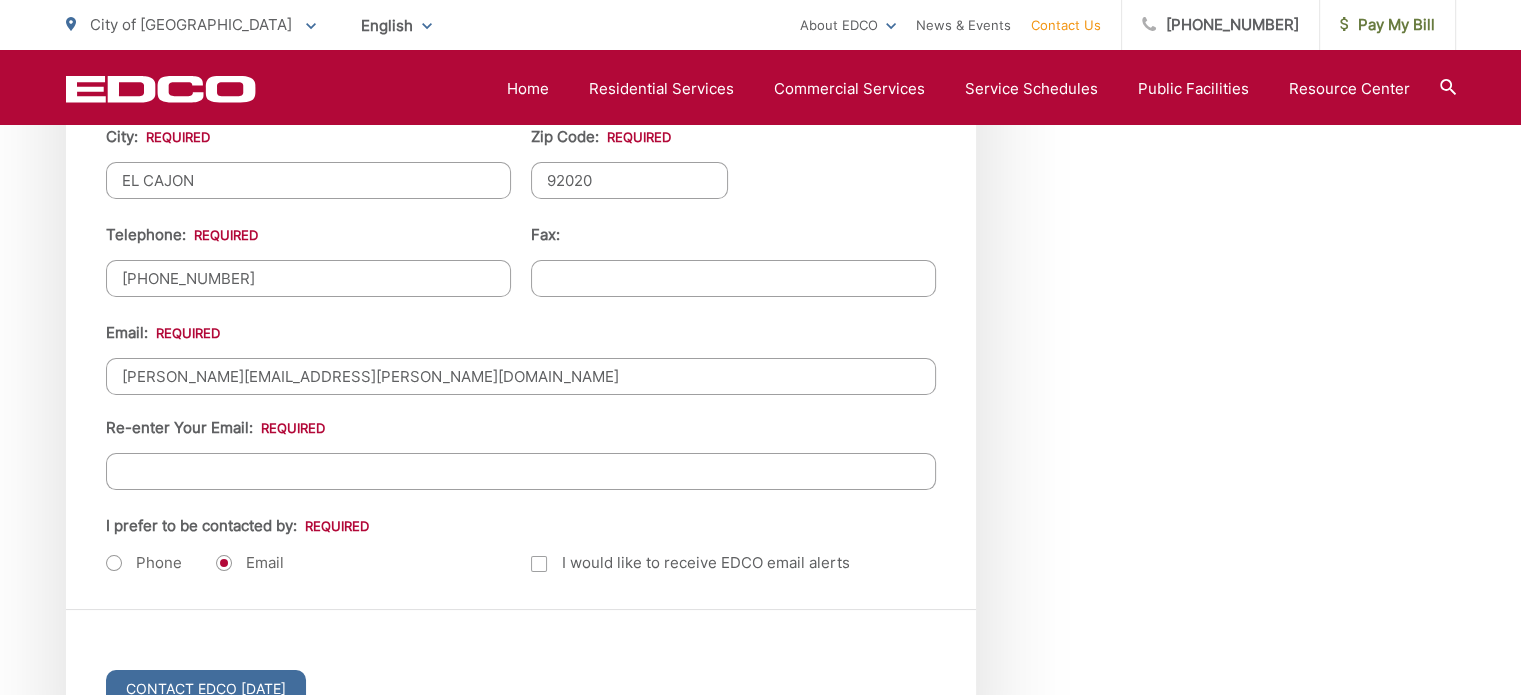 type on "beatrice.hepp@gmail.com" 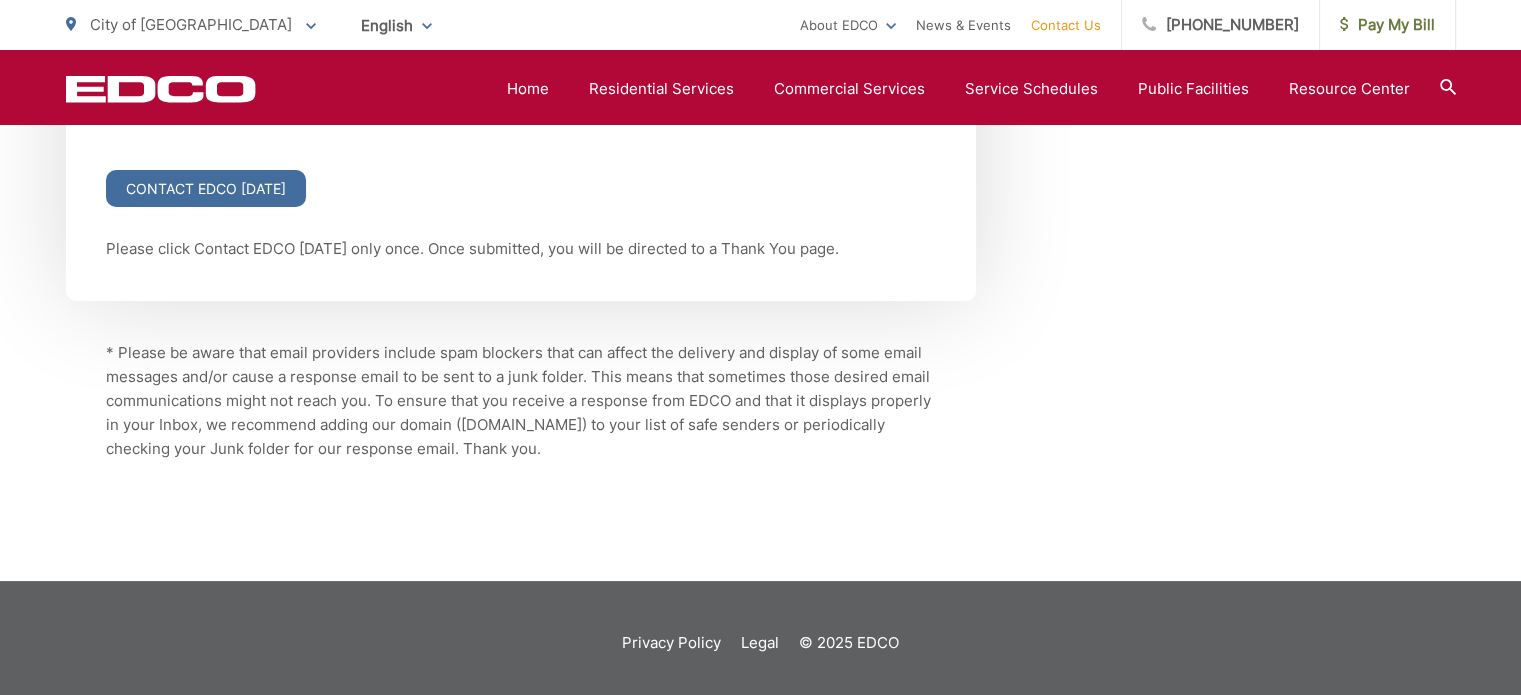 scroll, scrollTop: 2900, scrollLeft: 0, axis: vertical 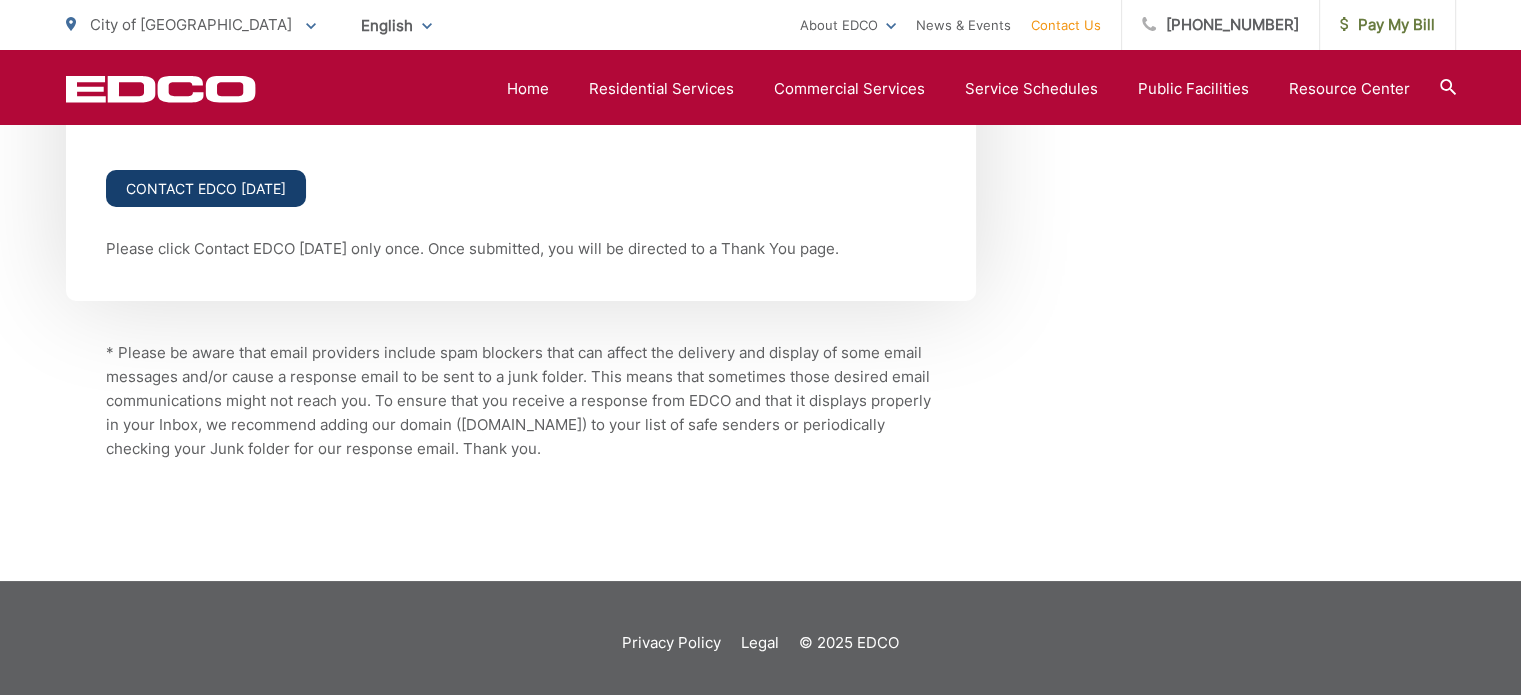 type on "beatrice.hepp@gmail.com" 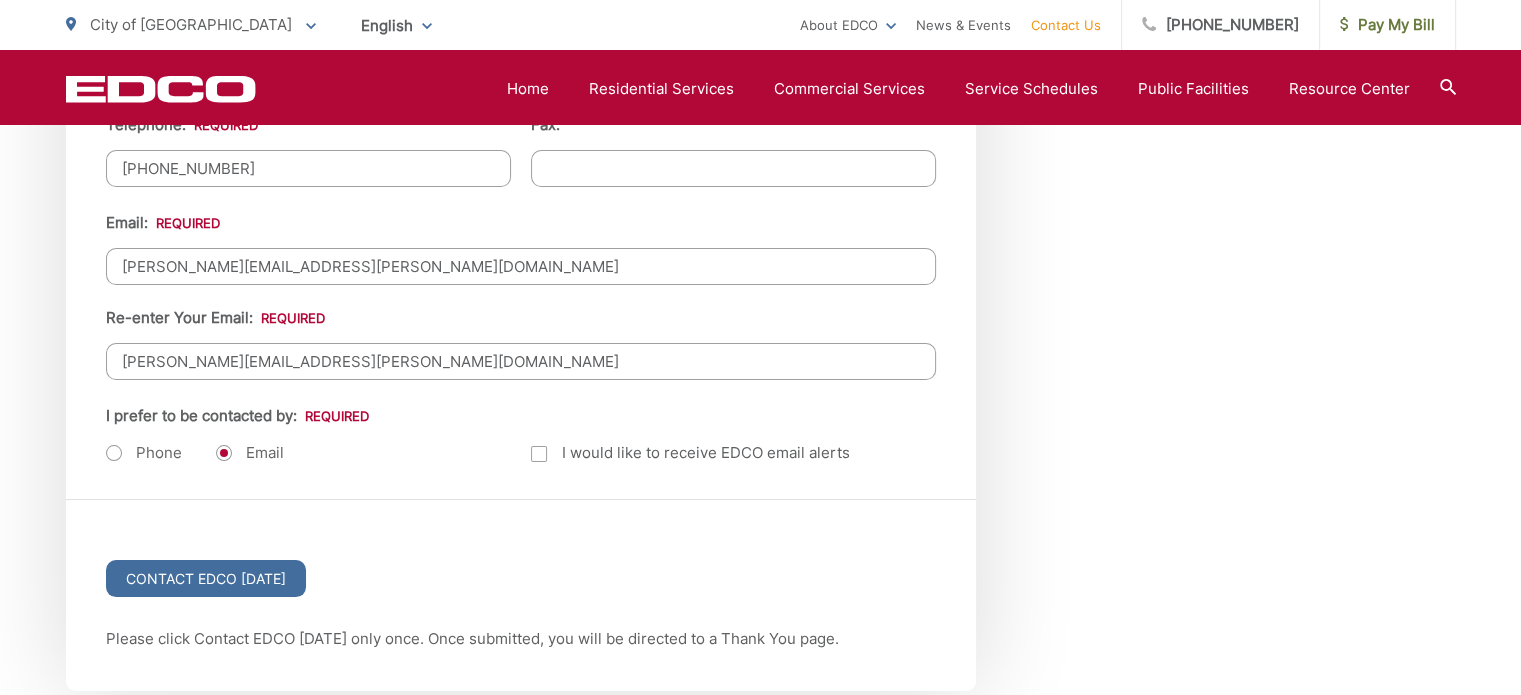 scroll, scrollTop: 2400, scrollLeft: 0, axis: vertical 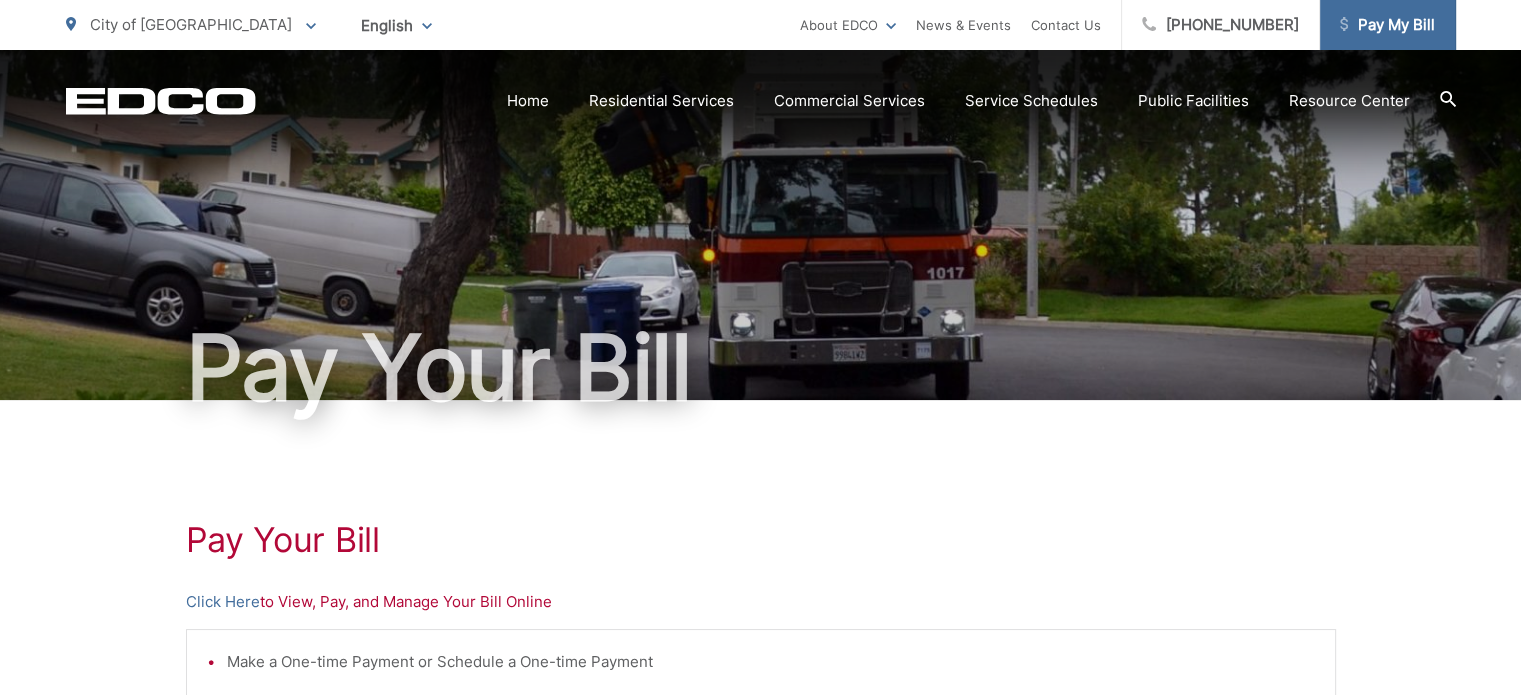 drag, startPoint x: 1374, startPoint y: 24, endPoint x: 1362, endPoint y: 29, distance: 13 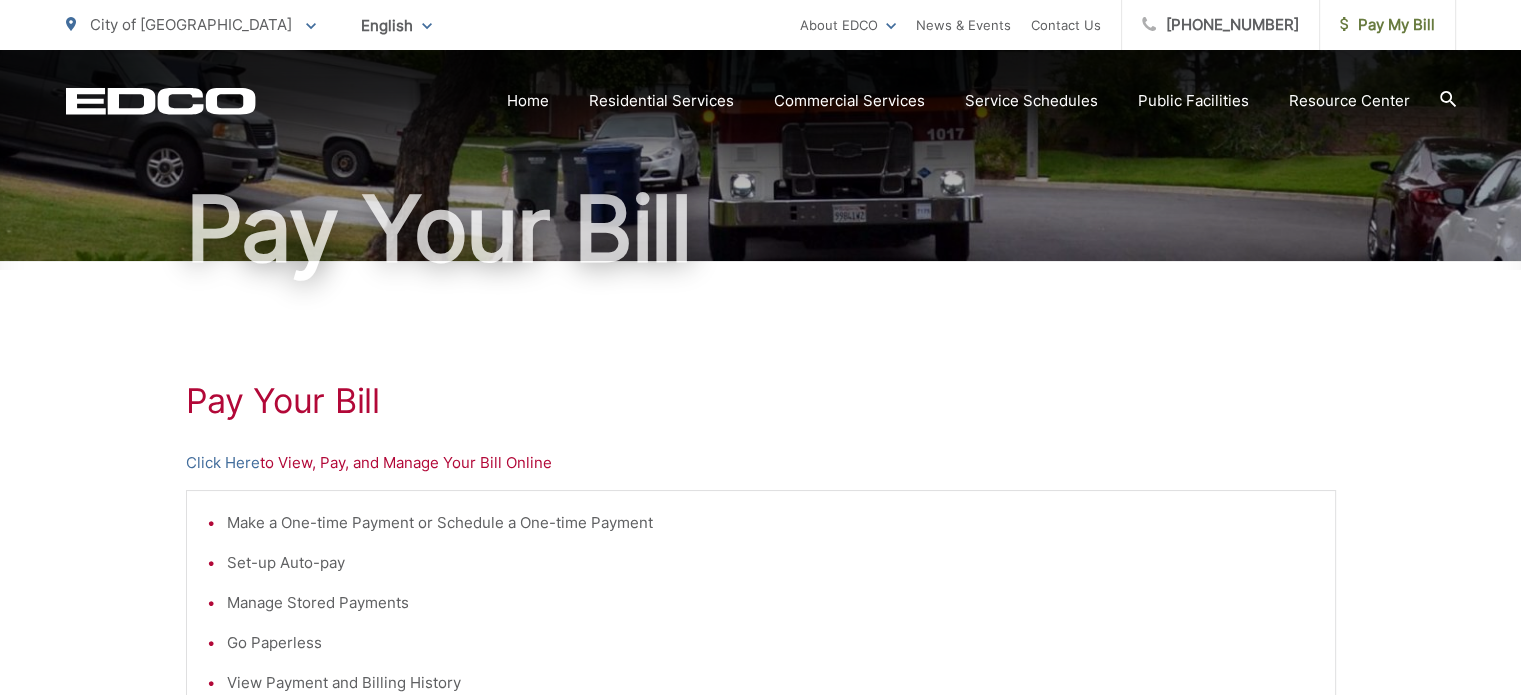 scroll, scrollTop: 300, scrollLeft: 0, axis: vertical 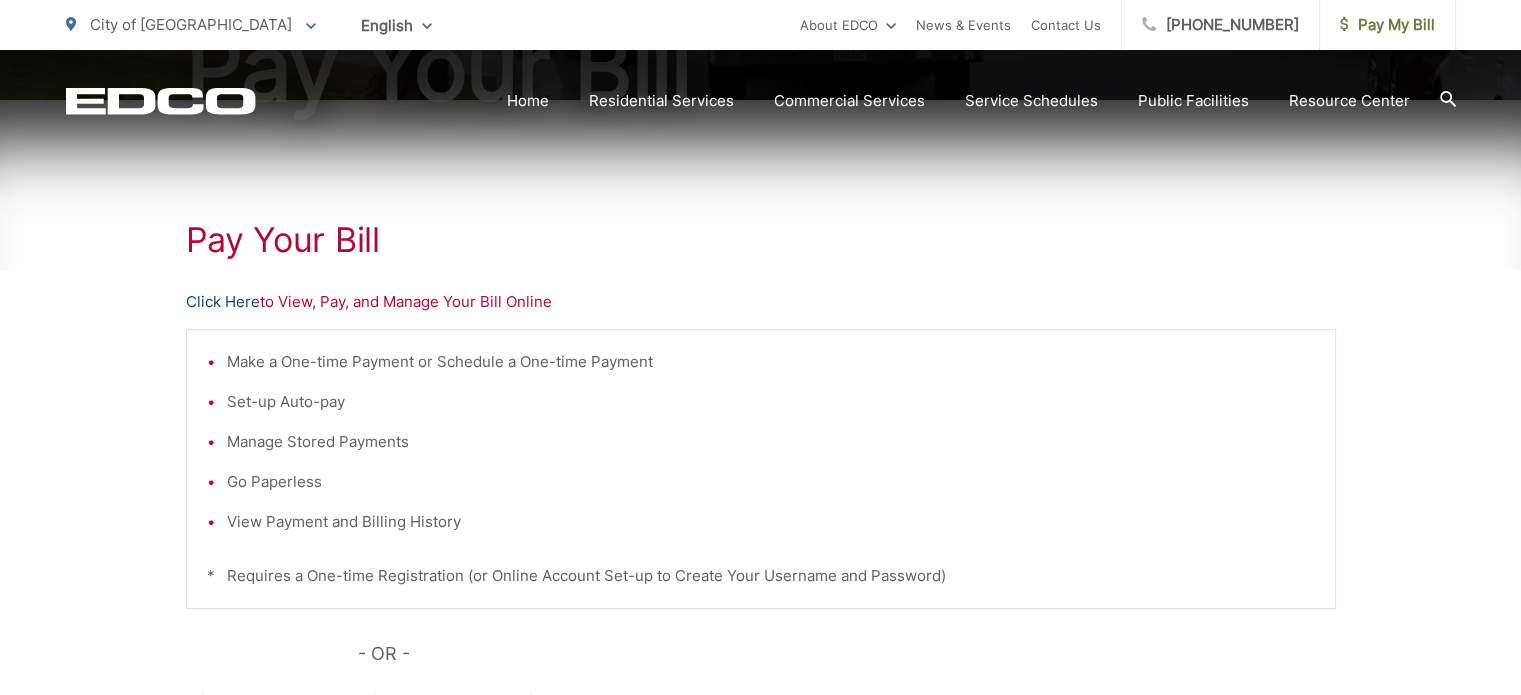 click on "Click Here" at bounding box center [223, 302] 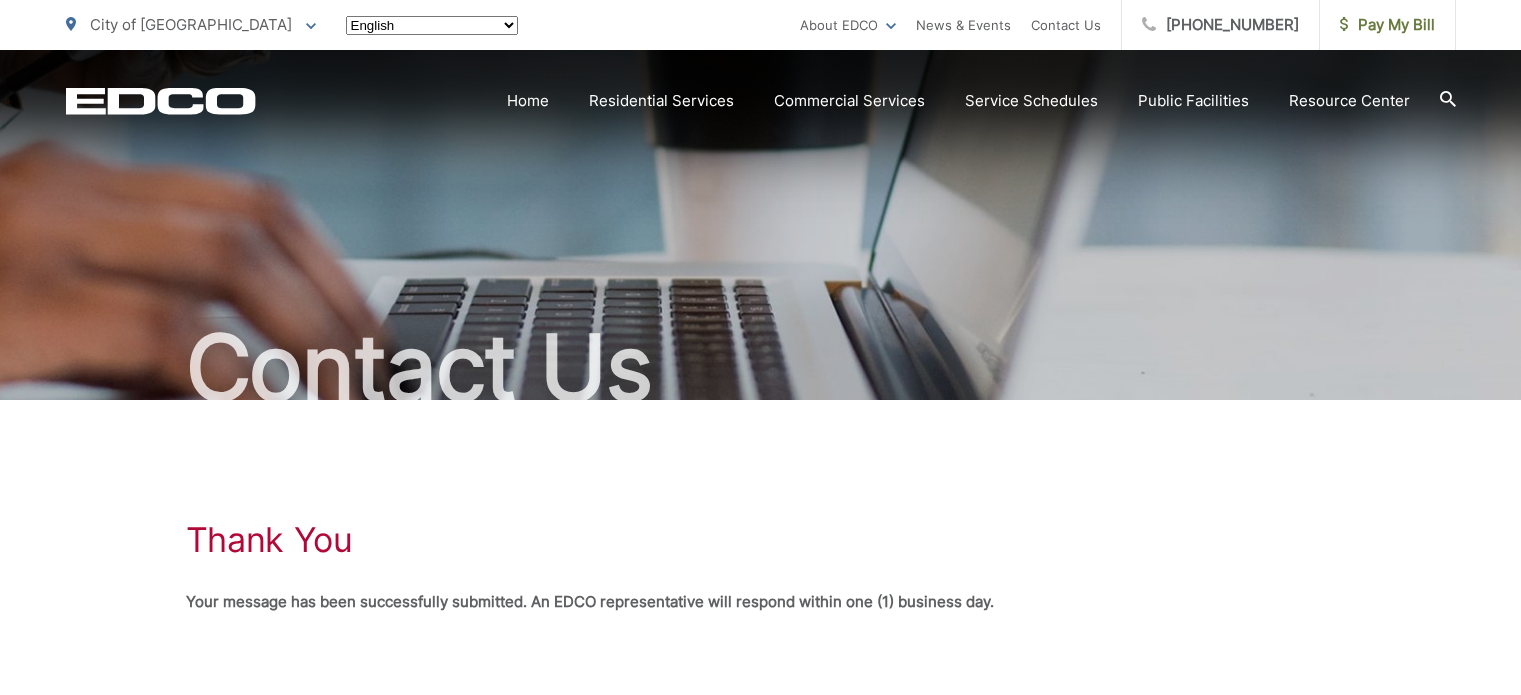 scroll, scrollTop: 0, scrollLeft: 0, axis: both 